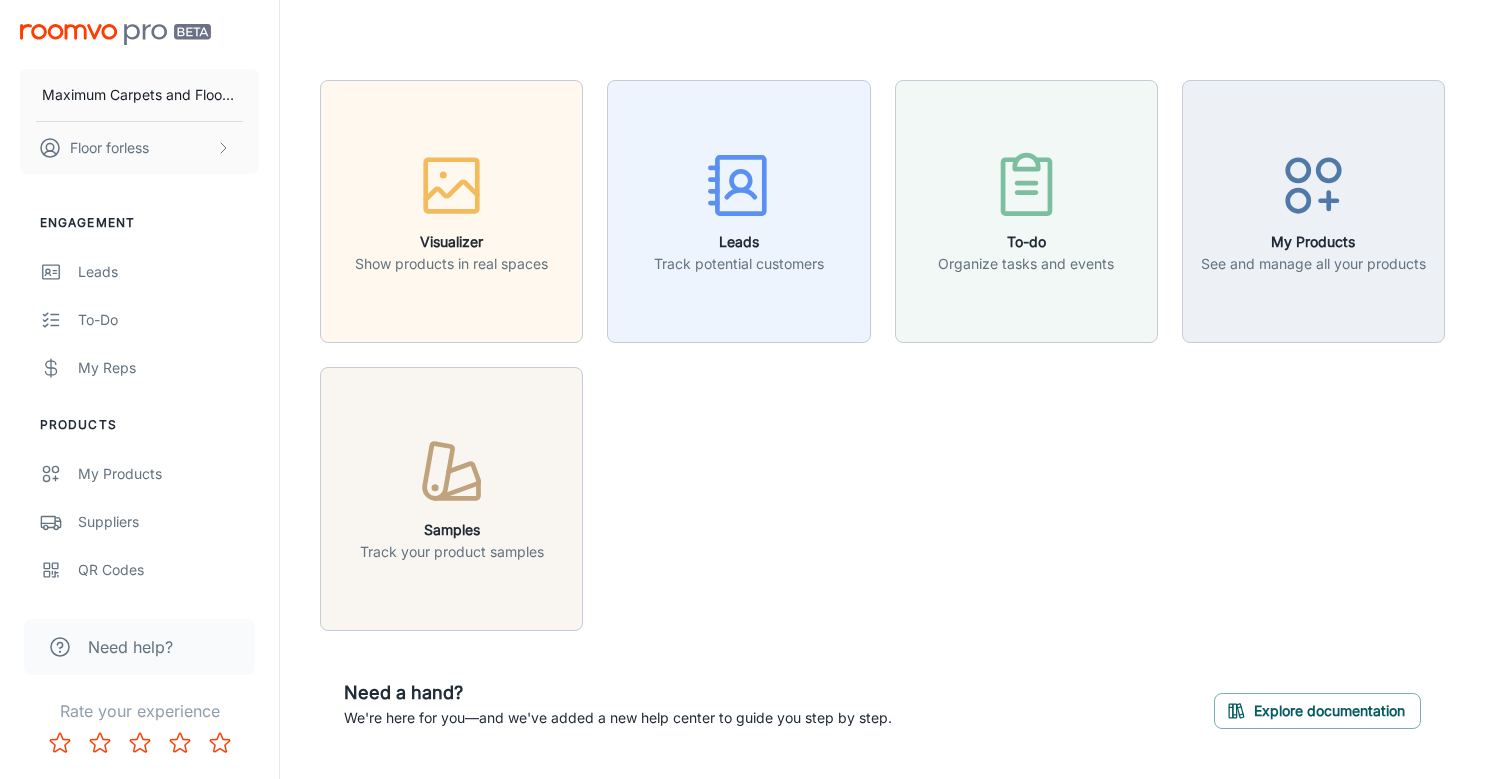 scroll, scrollTop: 0, scrollLeft: 0, axis: both 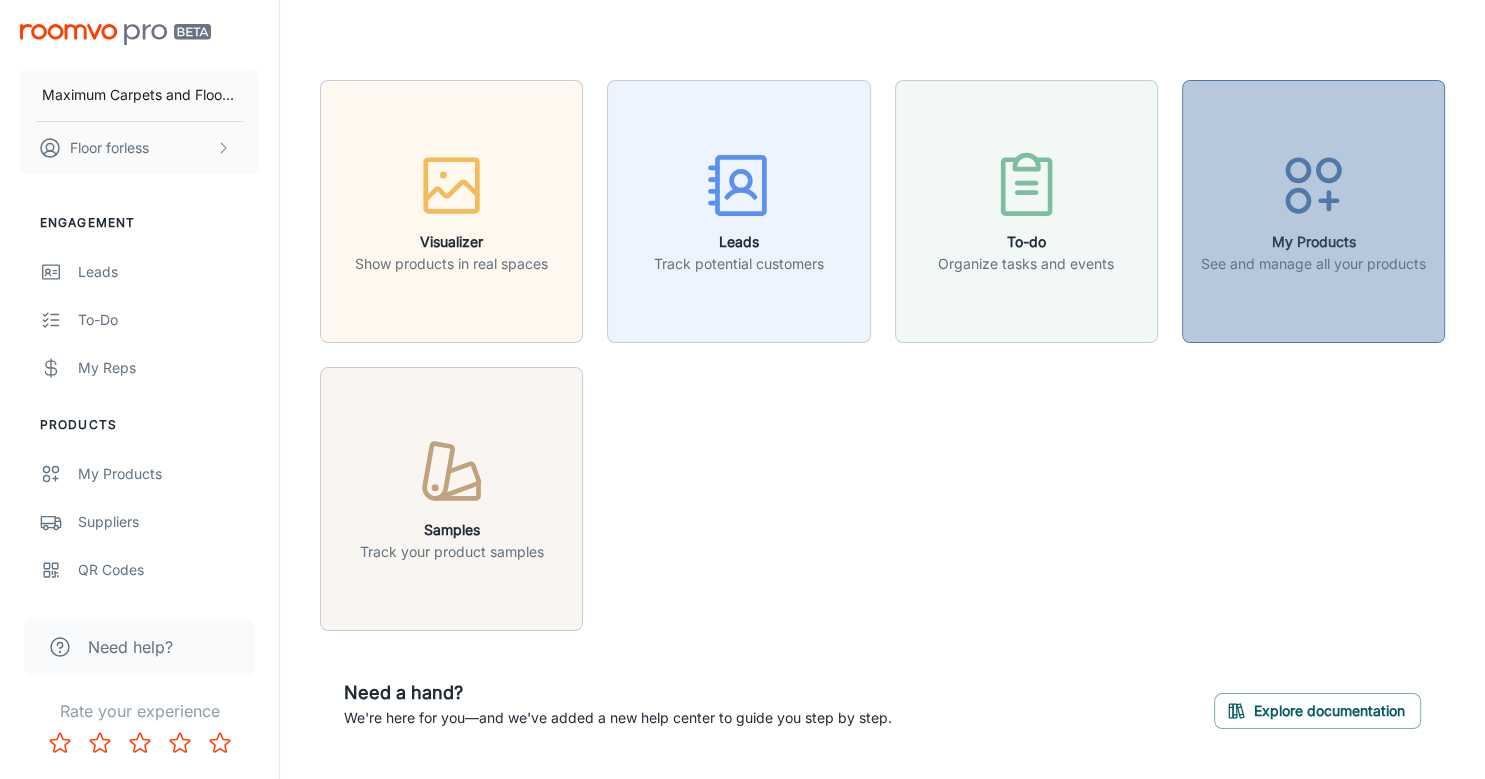 click at bounding box center [1313, 189] 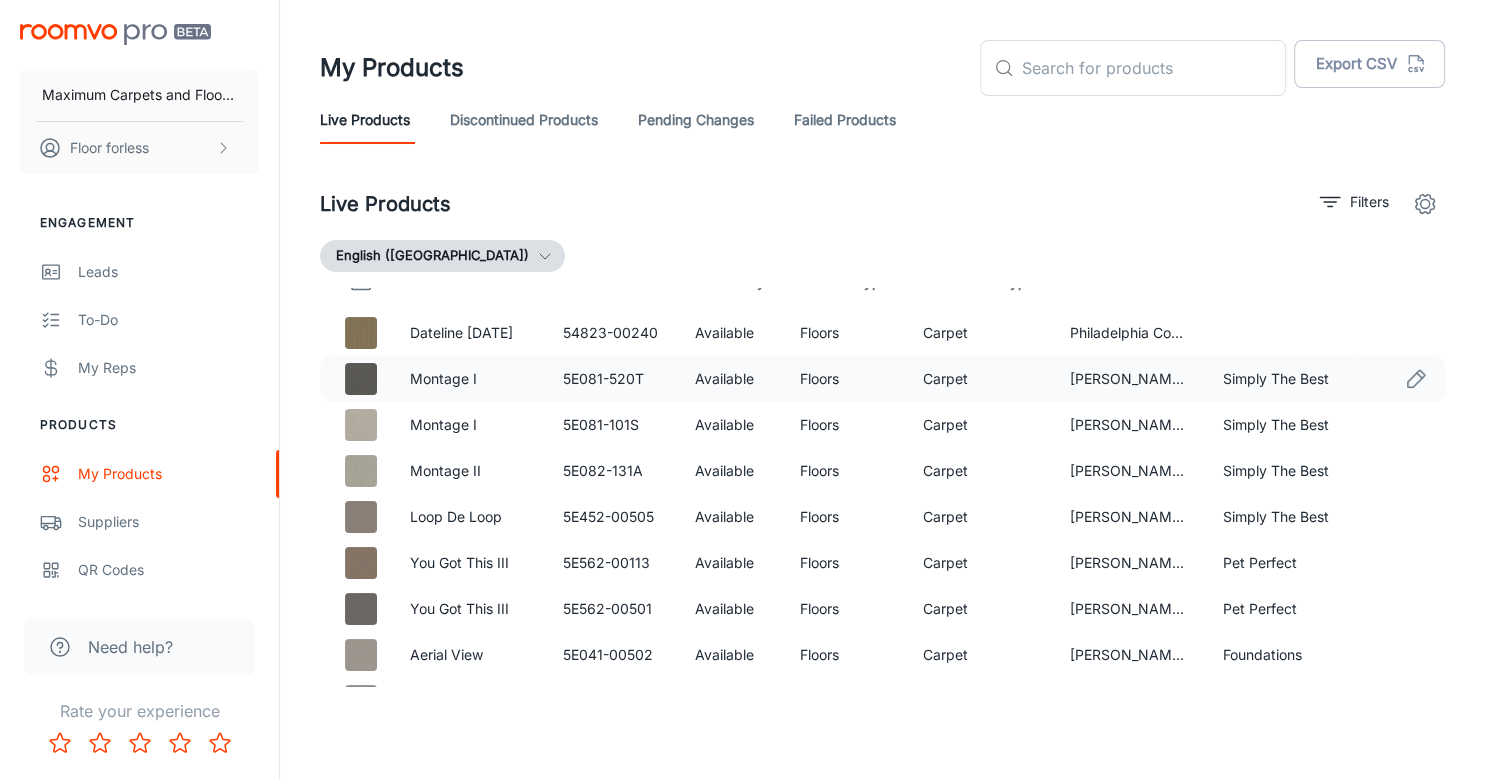 scroll, scrollTop: 0, scrollLeft: 0, axis: both 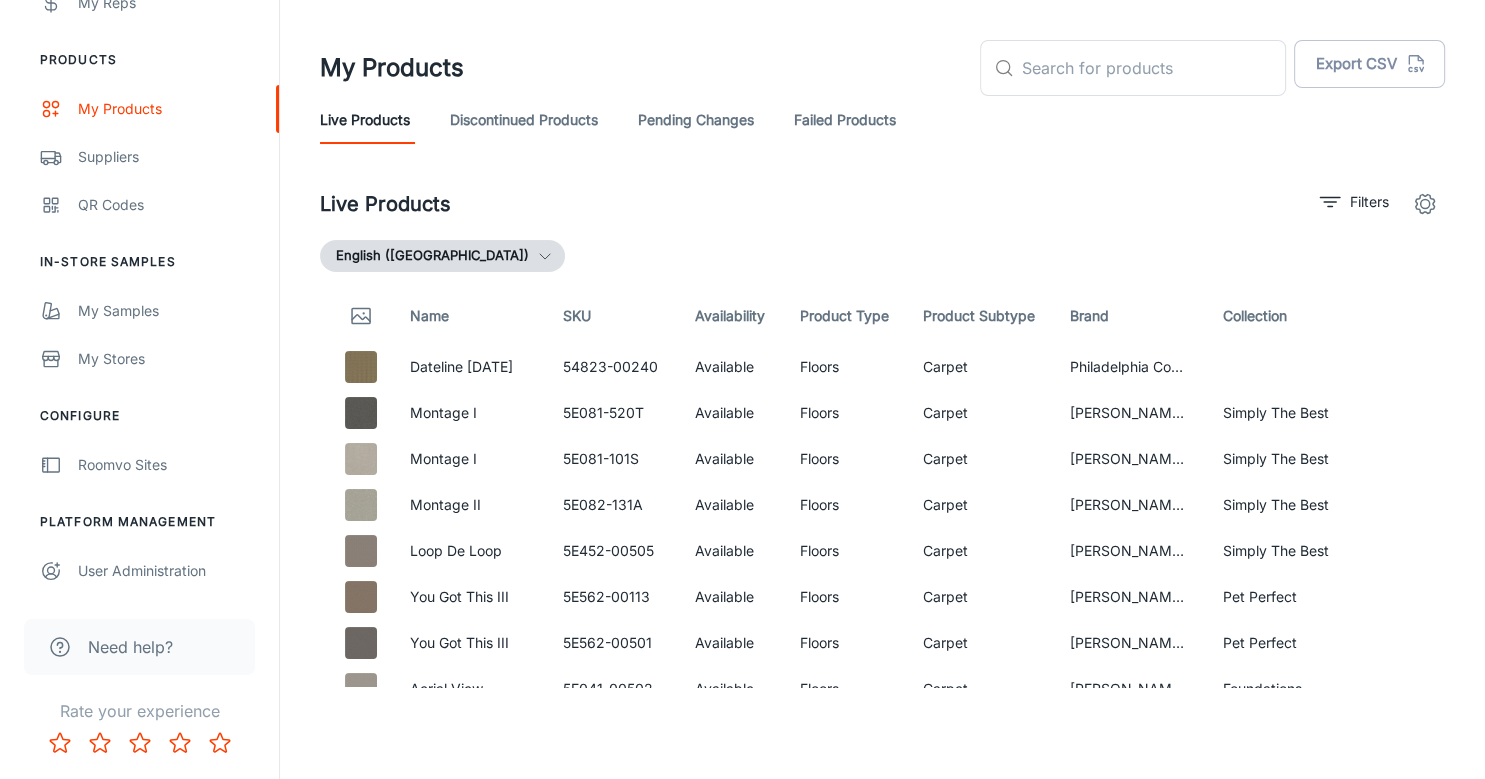 click on "Need help?" at bounding box center [130, 647] 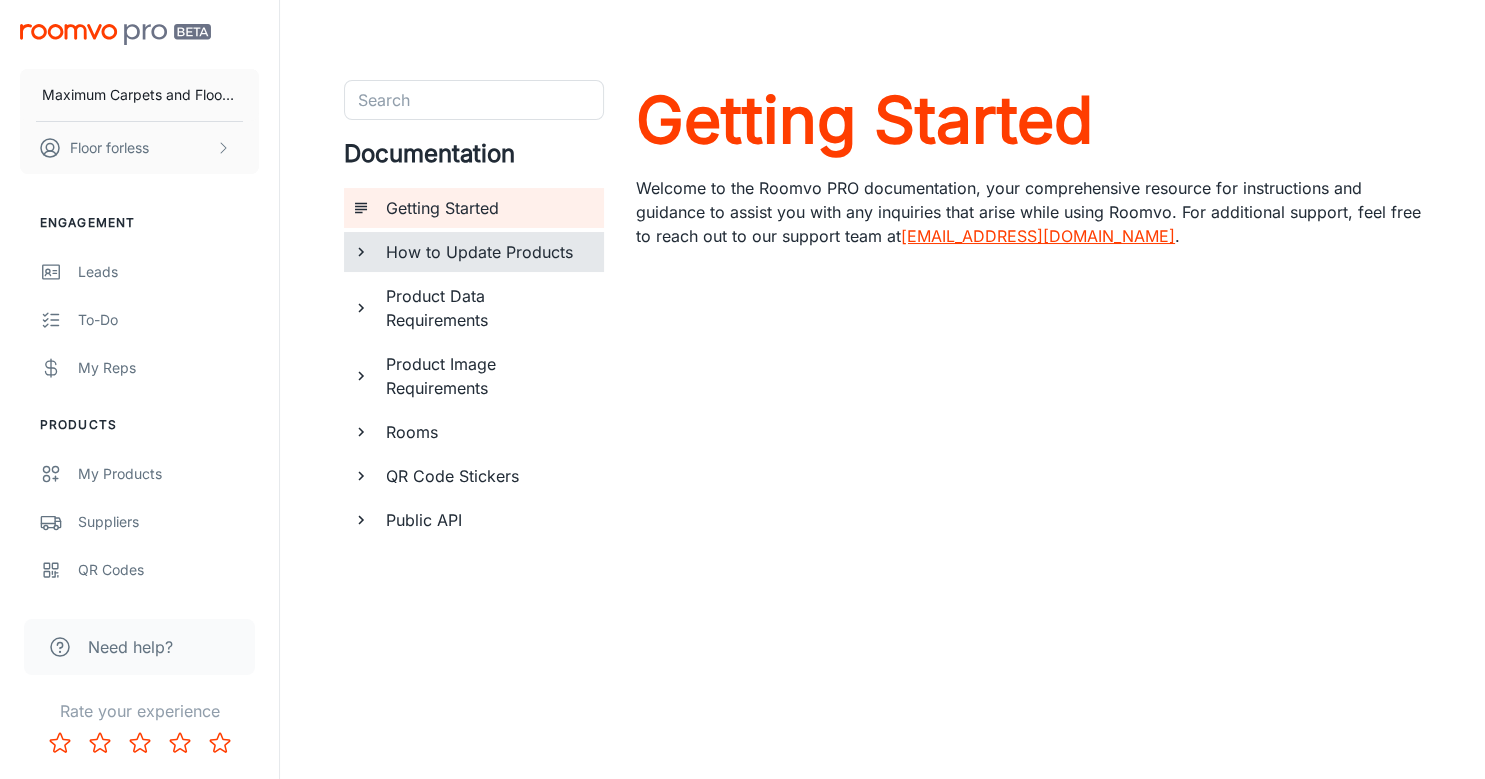 click on "How to Update Products" at bounding box center (487, 252) 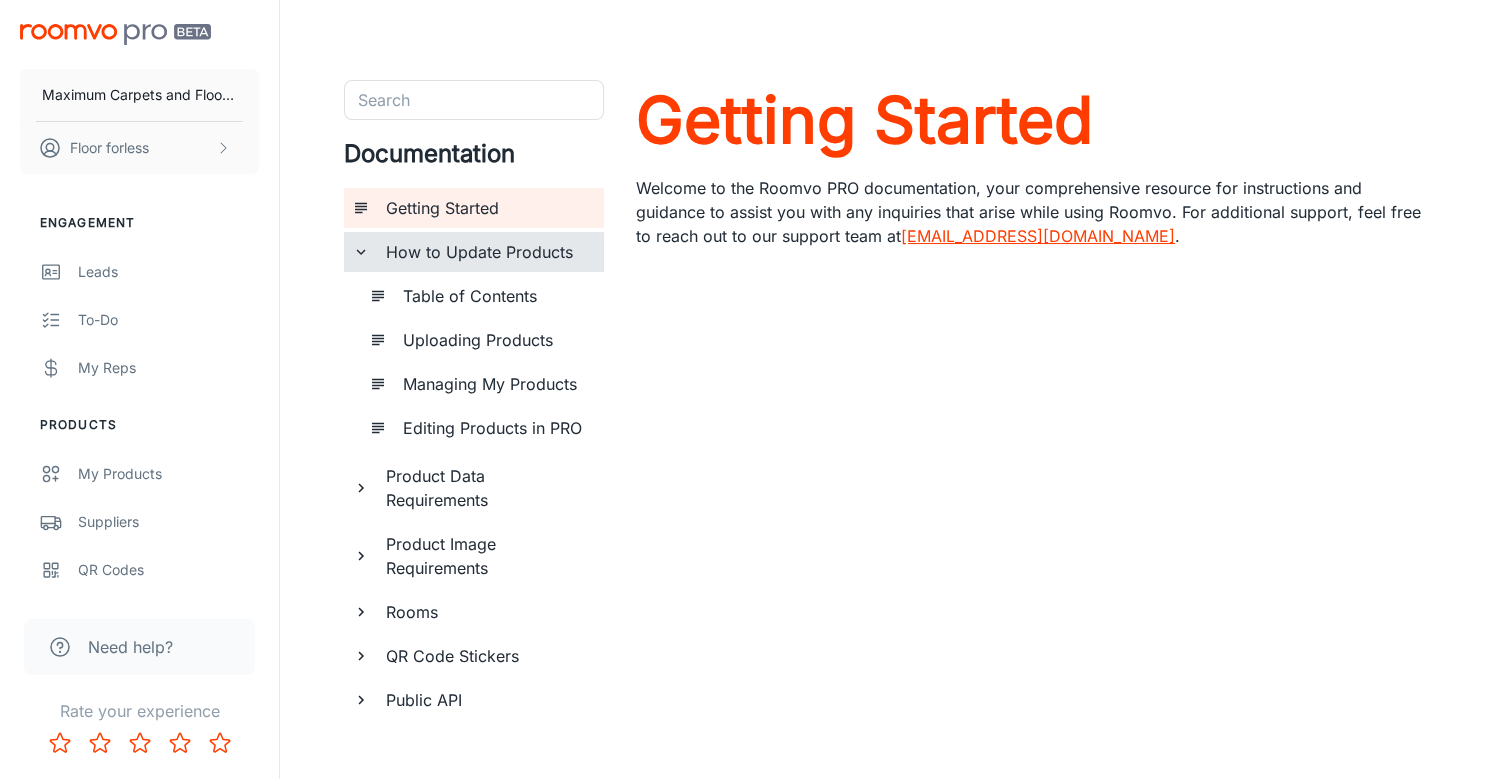 click on "Uploading Products" at bounding box center (495, 340) 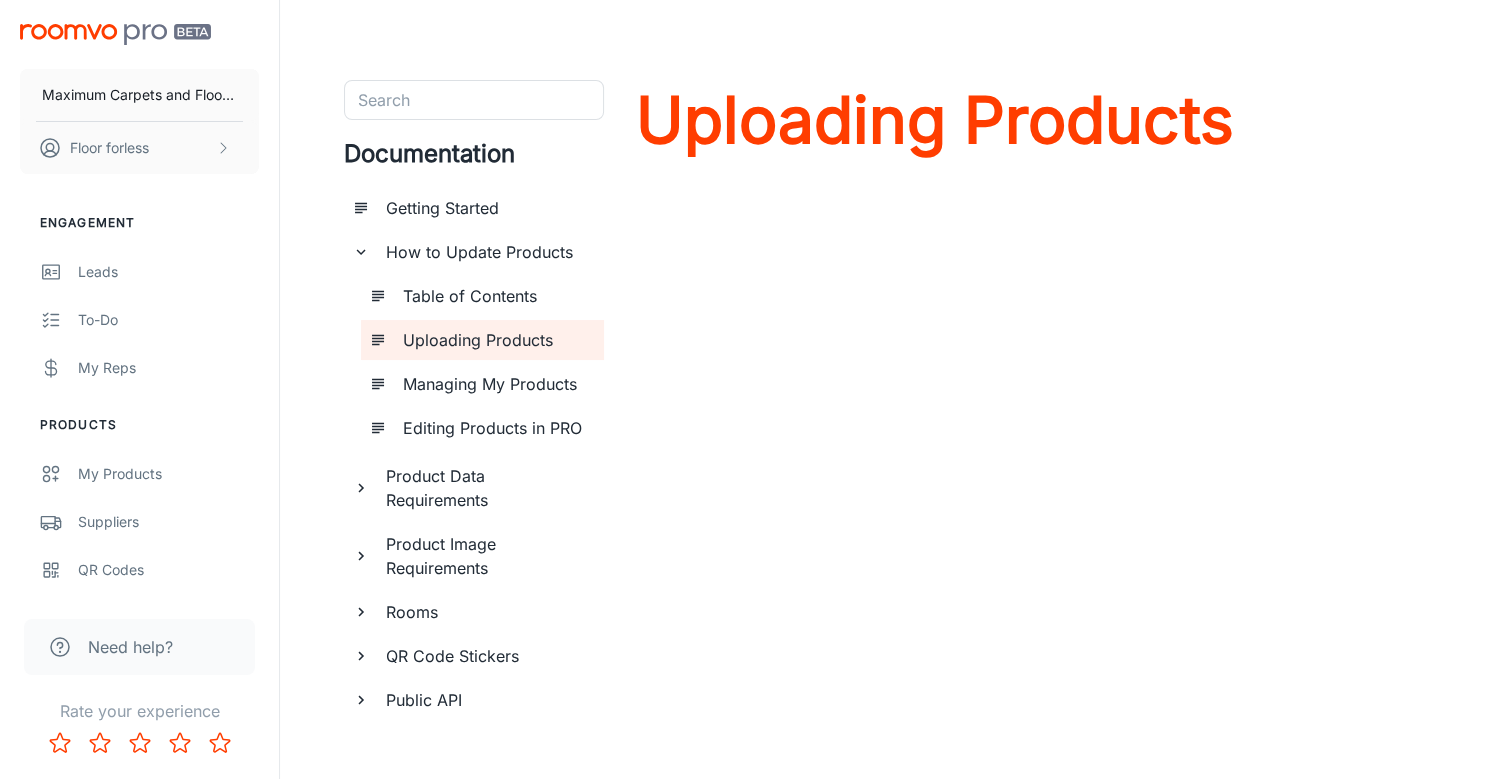 click on "Editing Products in PRO" at bounding box center [495, 428] 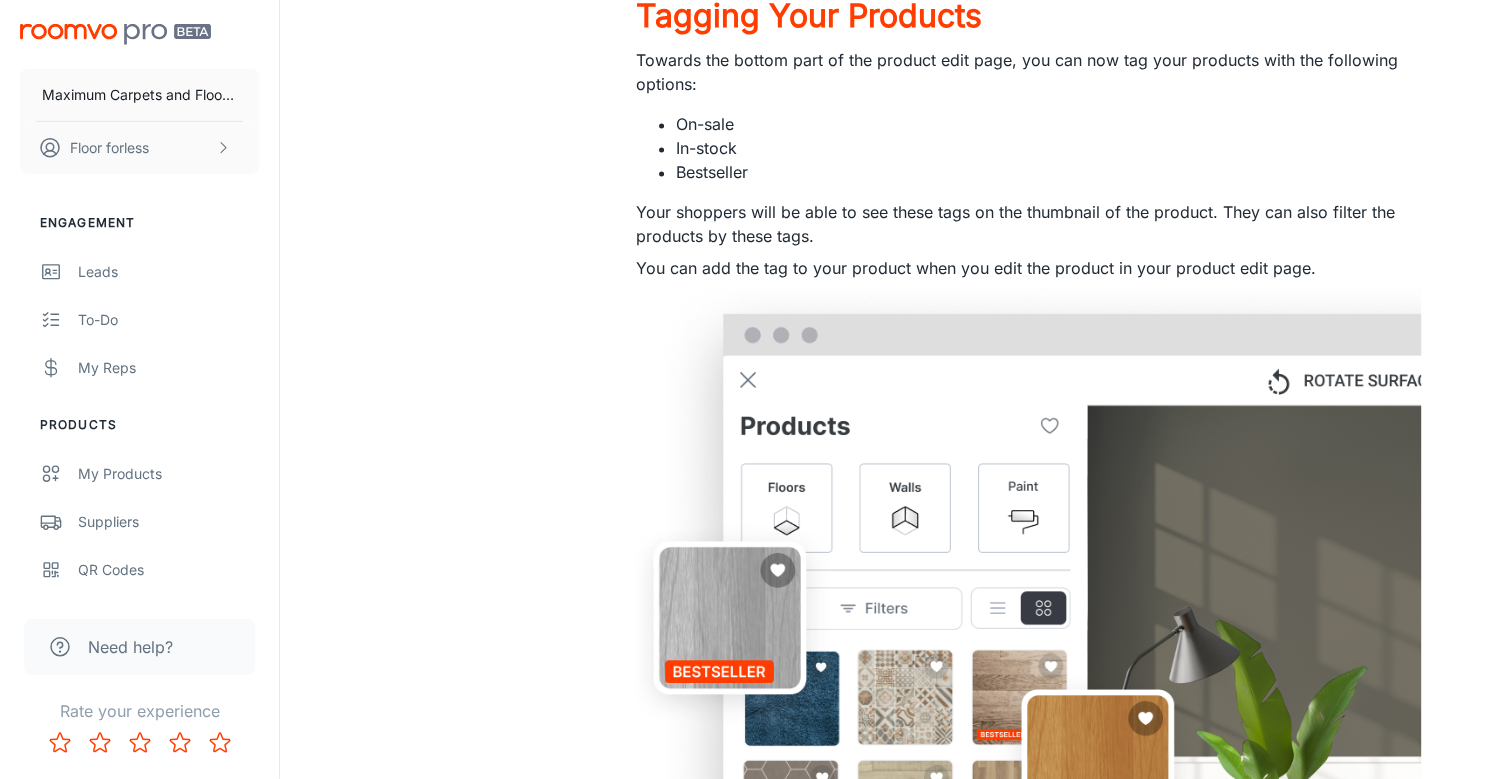 scroll, scrollTop: 2815, scrollLeft: 0, axis: vertical 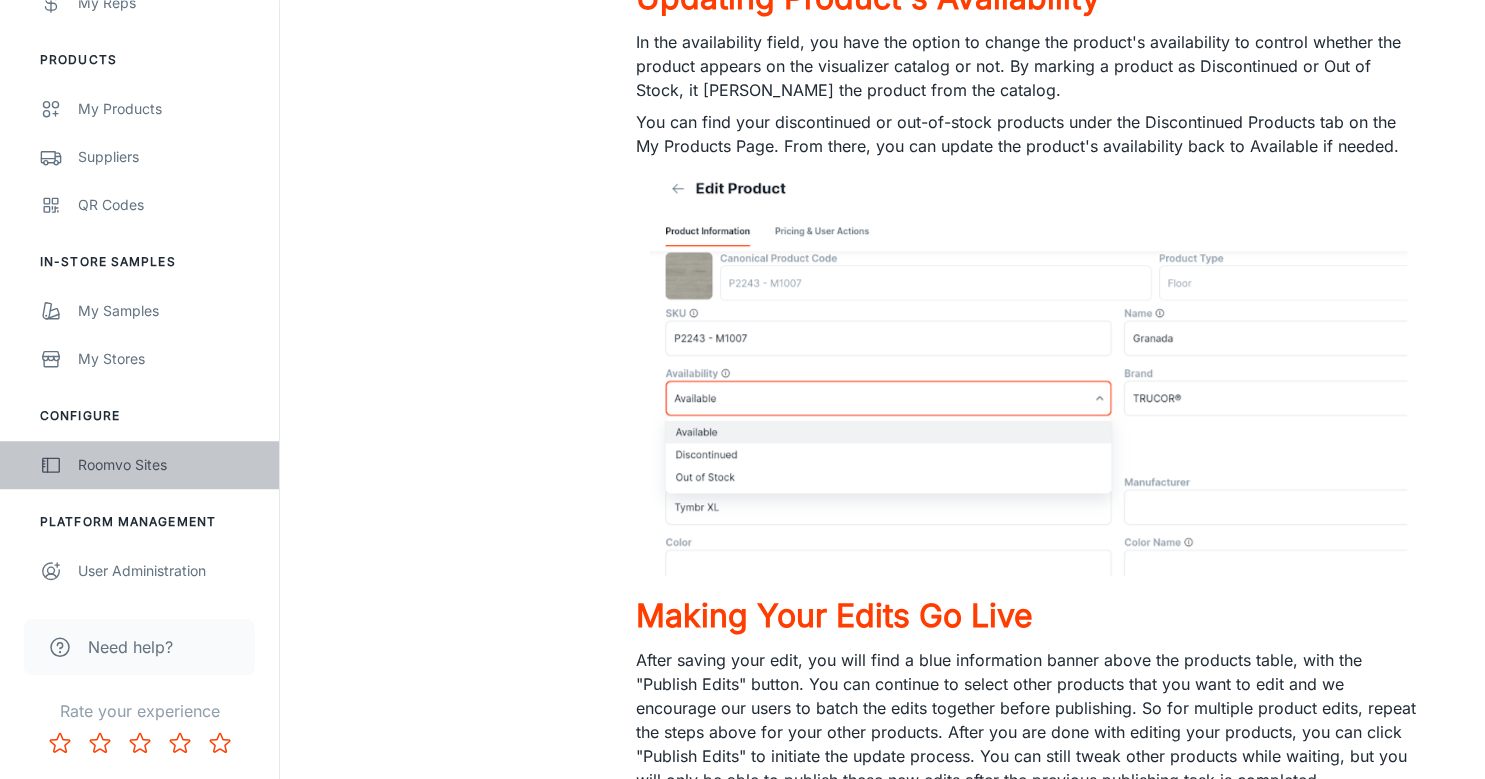 click on "Roomvo Sites" at bounding box center (168, 465) 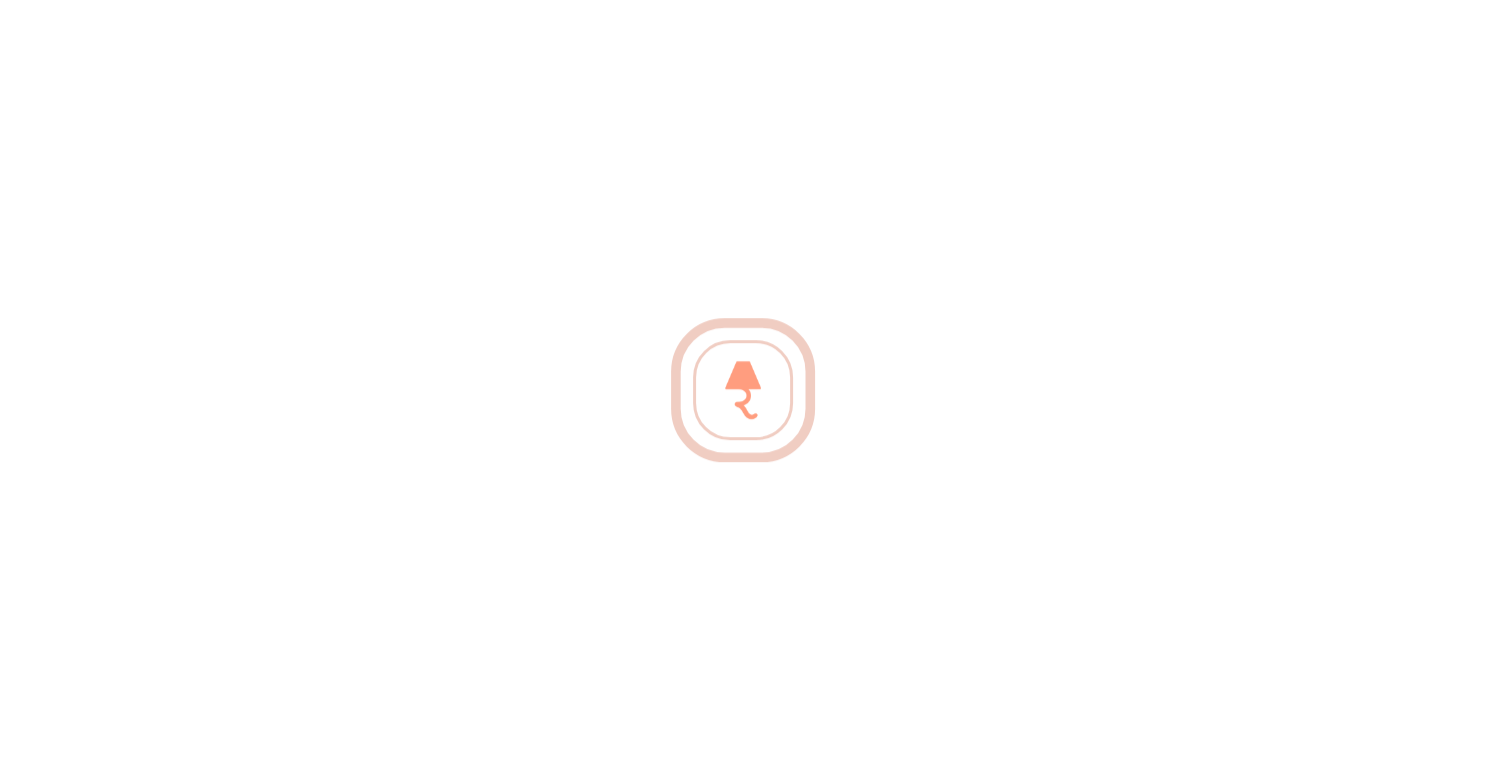 scroll, scrollTop: 0, scrollLeft: 0, axis: both 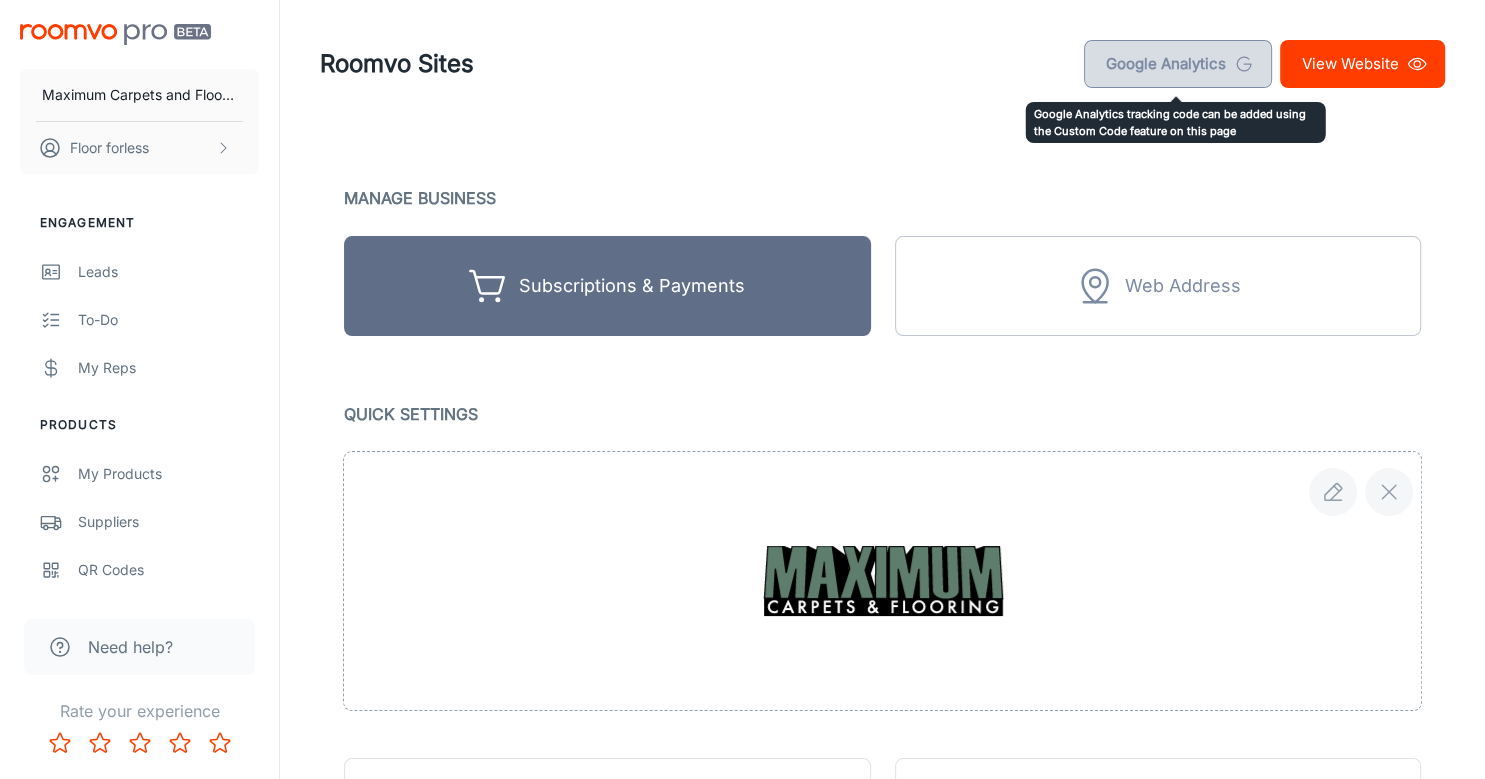 click on "Google Analytics" at bounding box center [1178, 64] 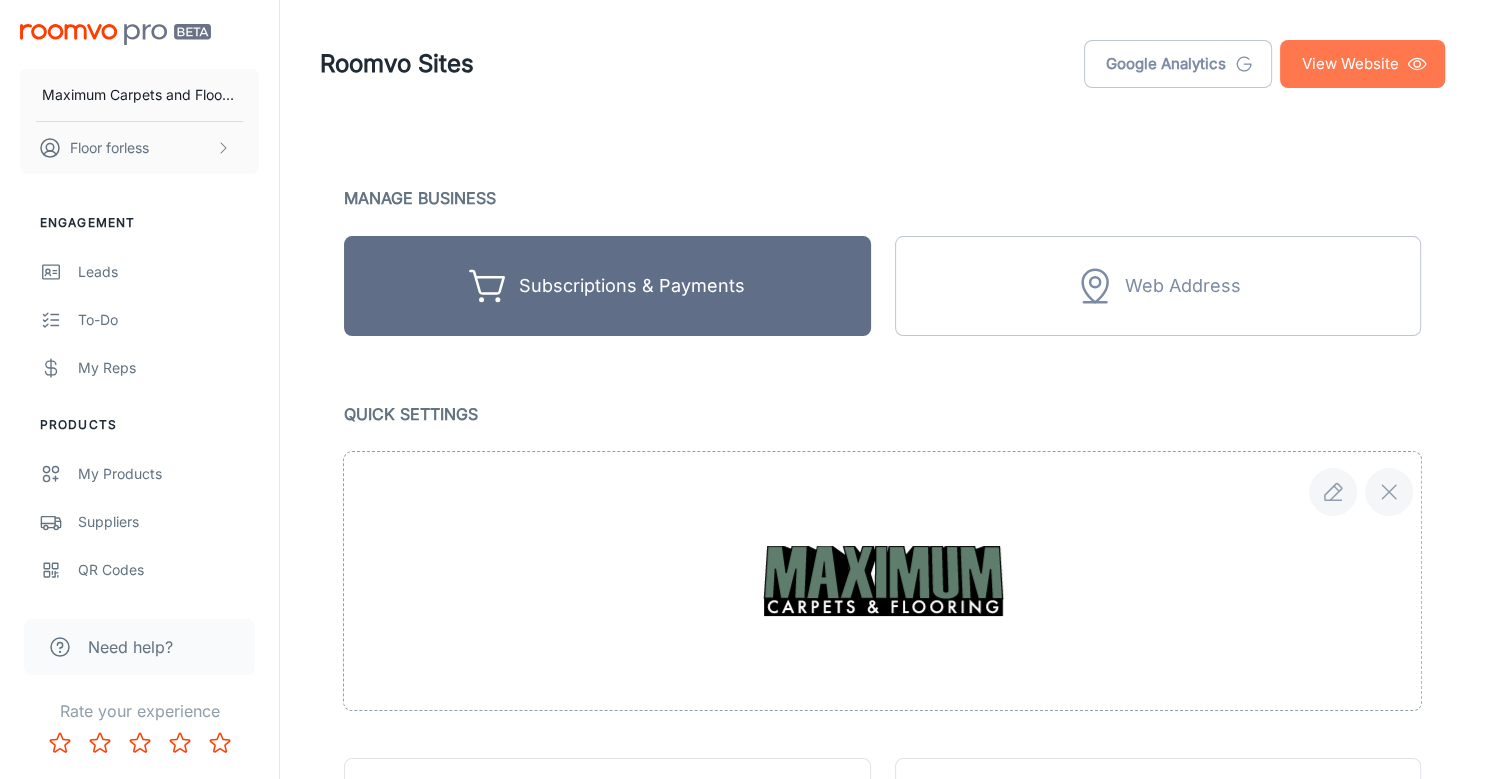 click on "View Website" at bounding box center [1362, 64] 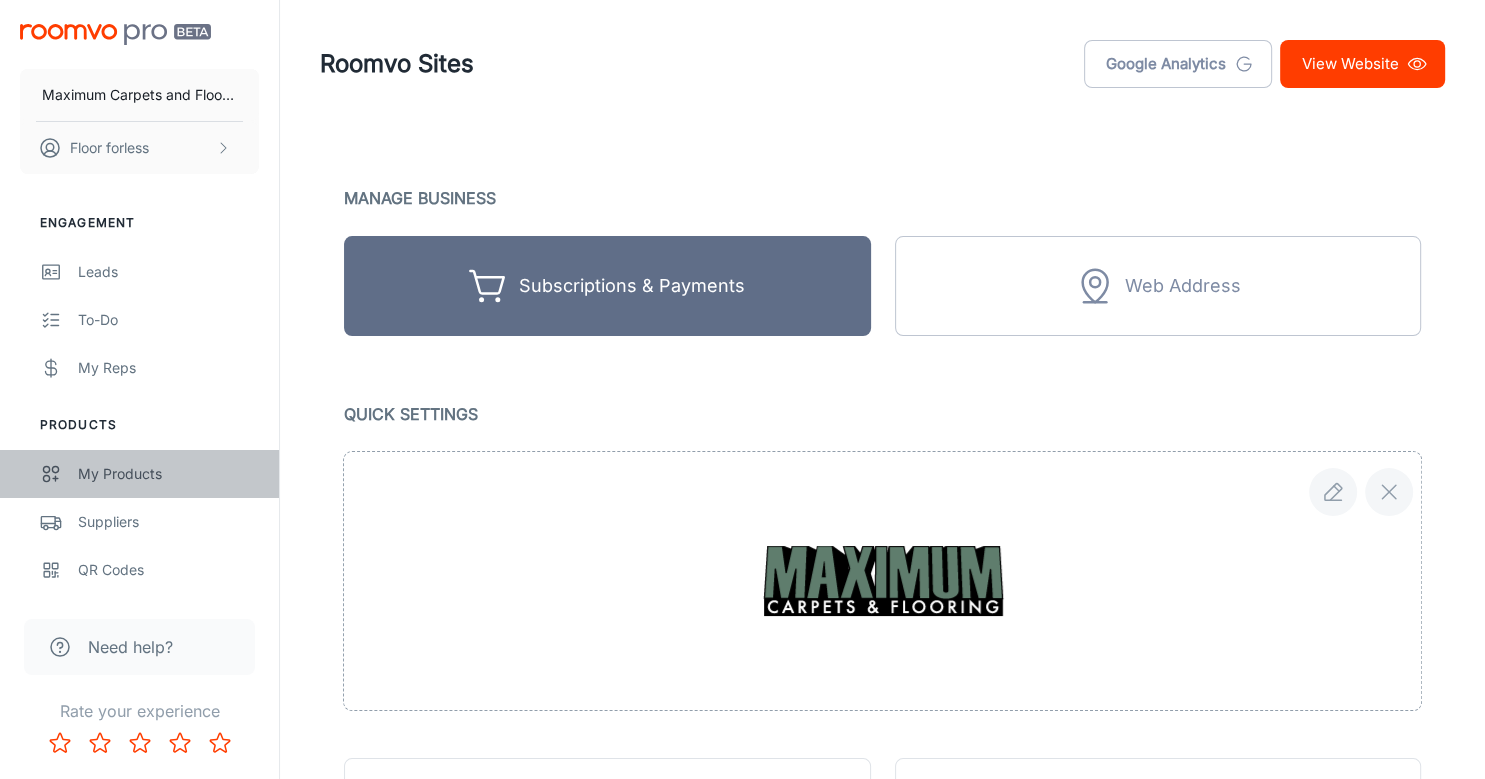 click on "My Products" at bounding box center (168, 474) 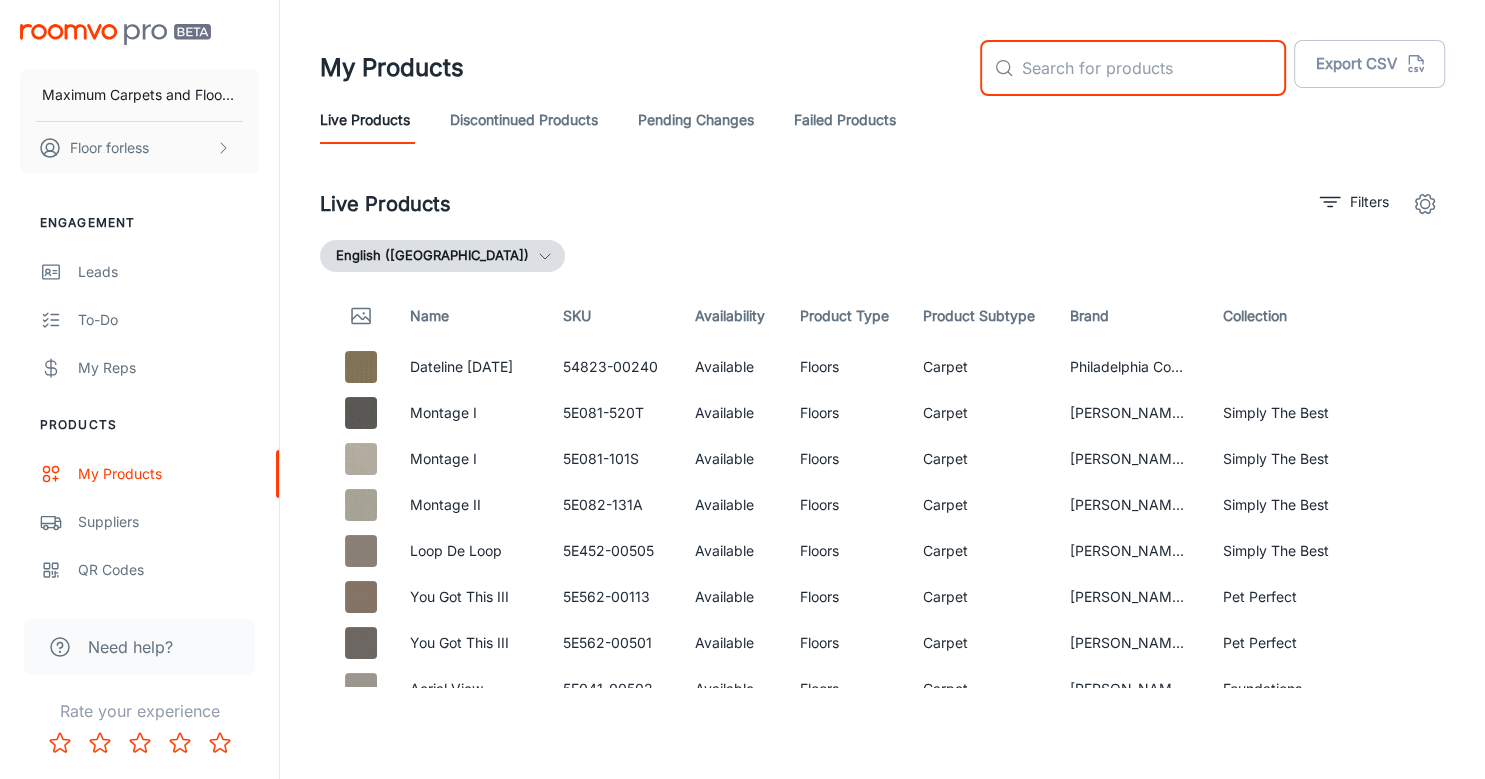 click at bounding box center [1154, 68] 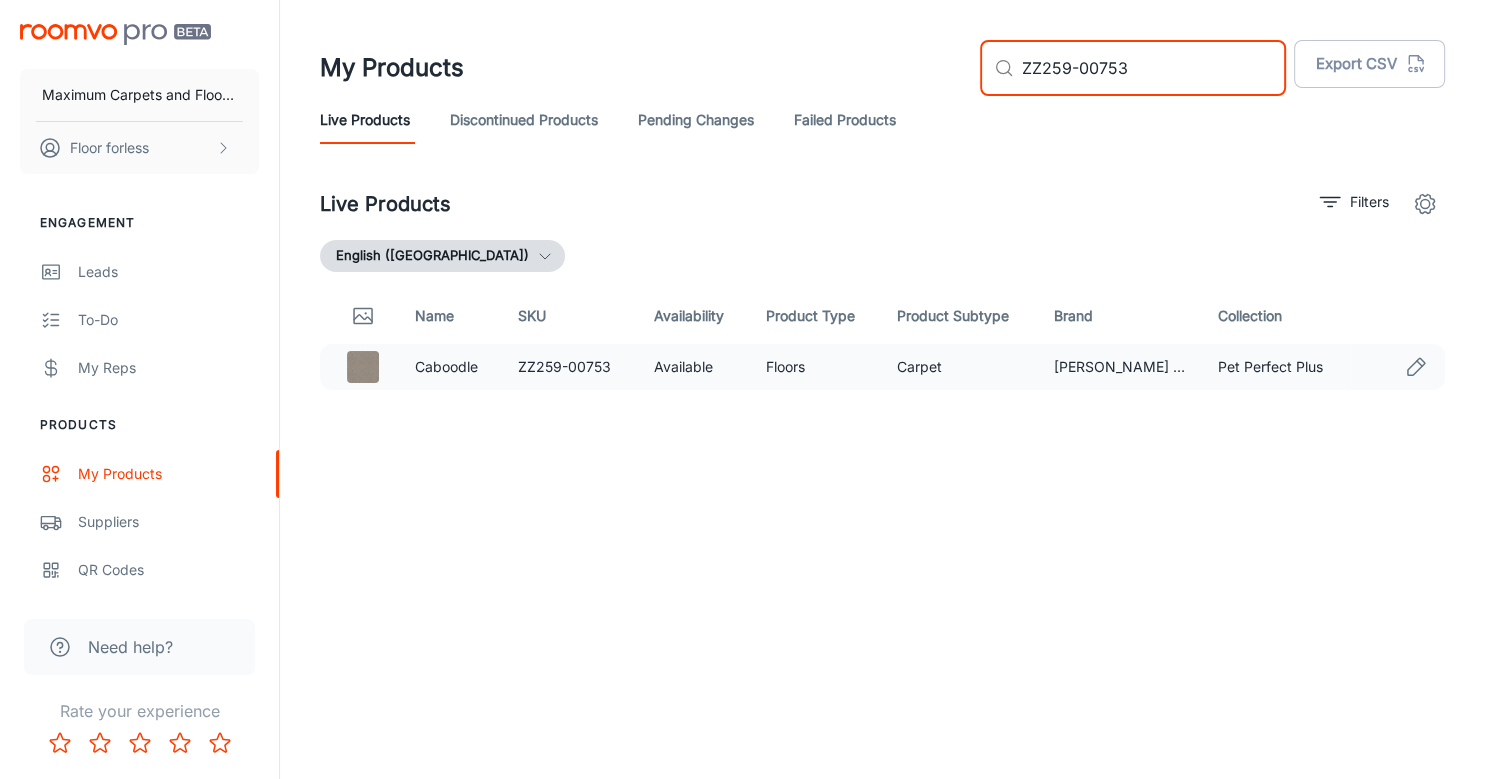 type on "ZZ259-00753" 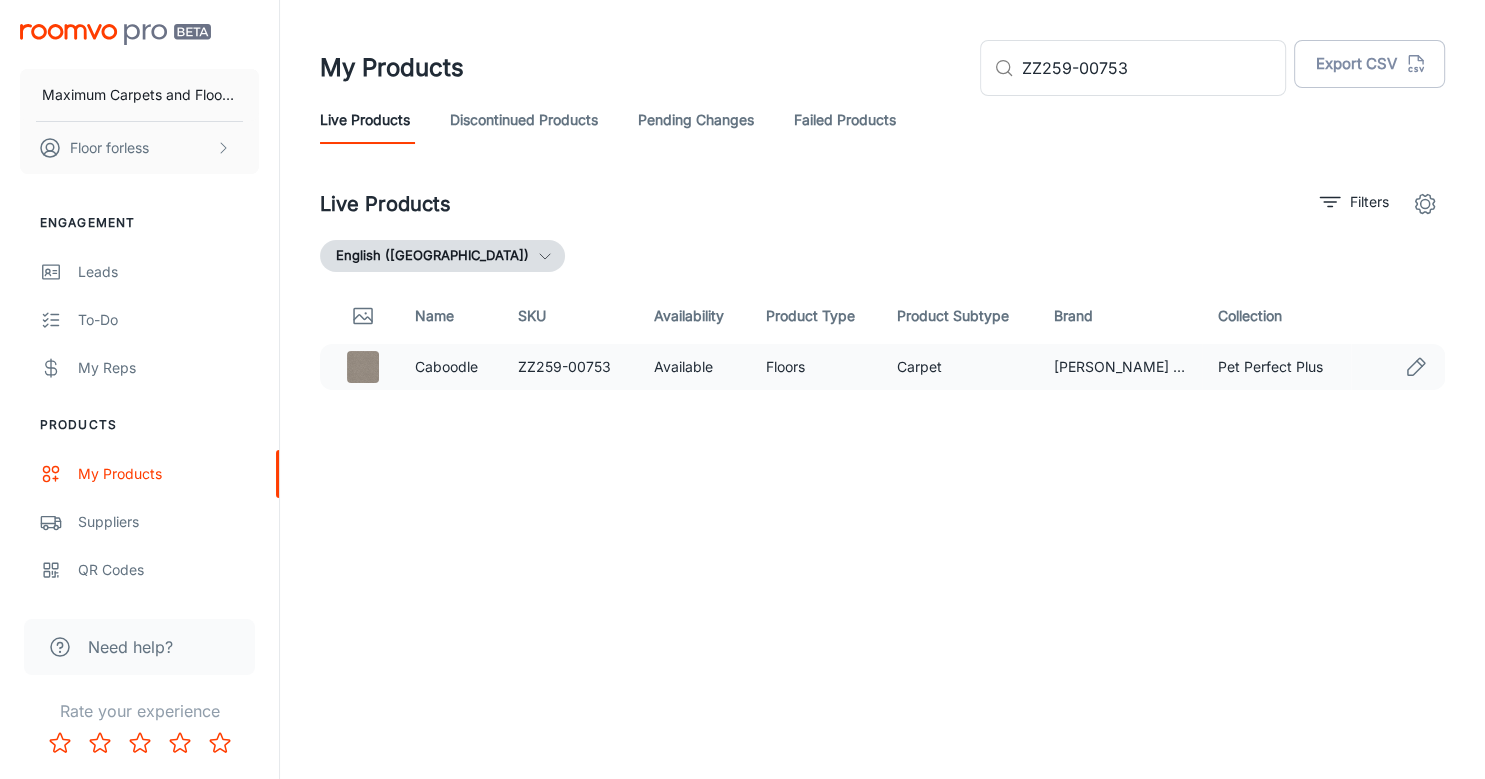 click on "Floors" at bounding box center [815, 367] 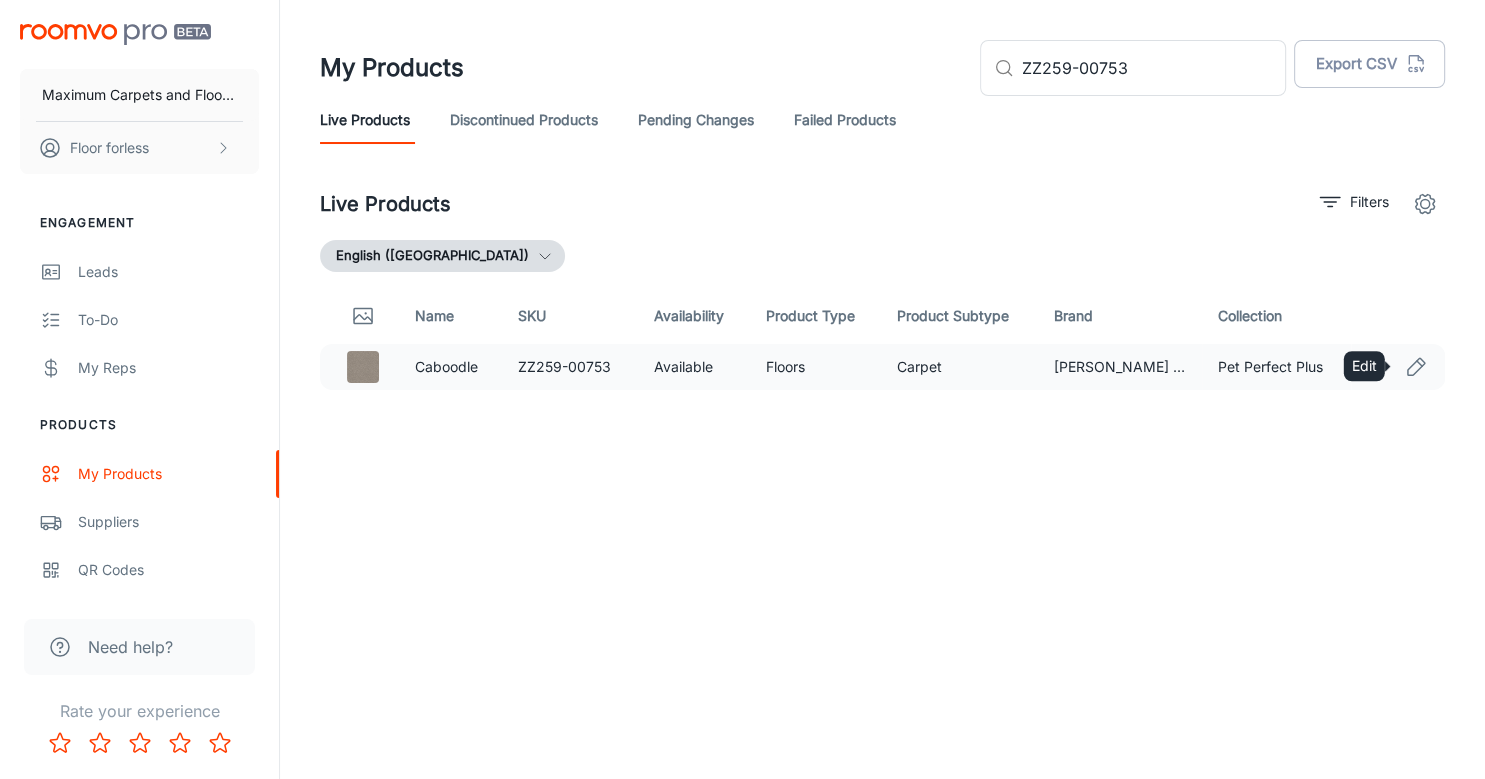 click 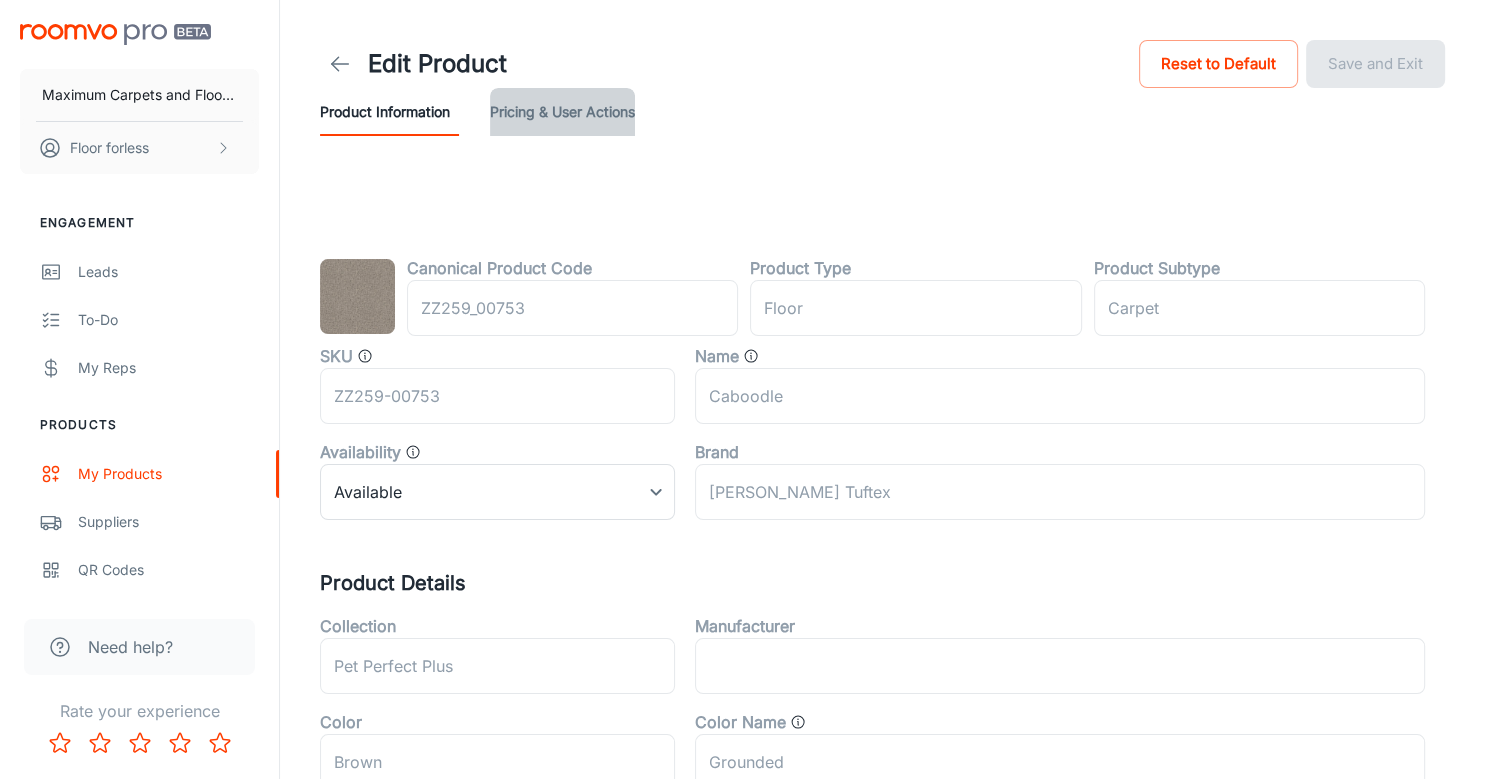 click on "Pricing & User Actions" at bounding box center [562, 112] 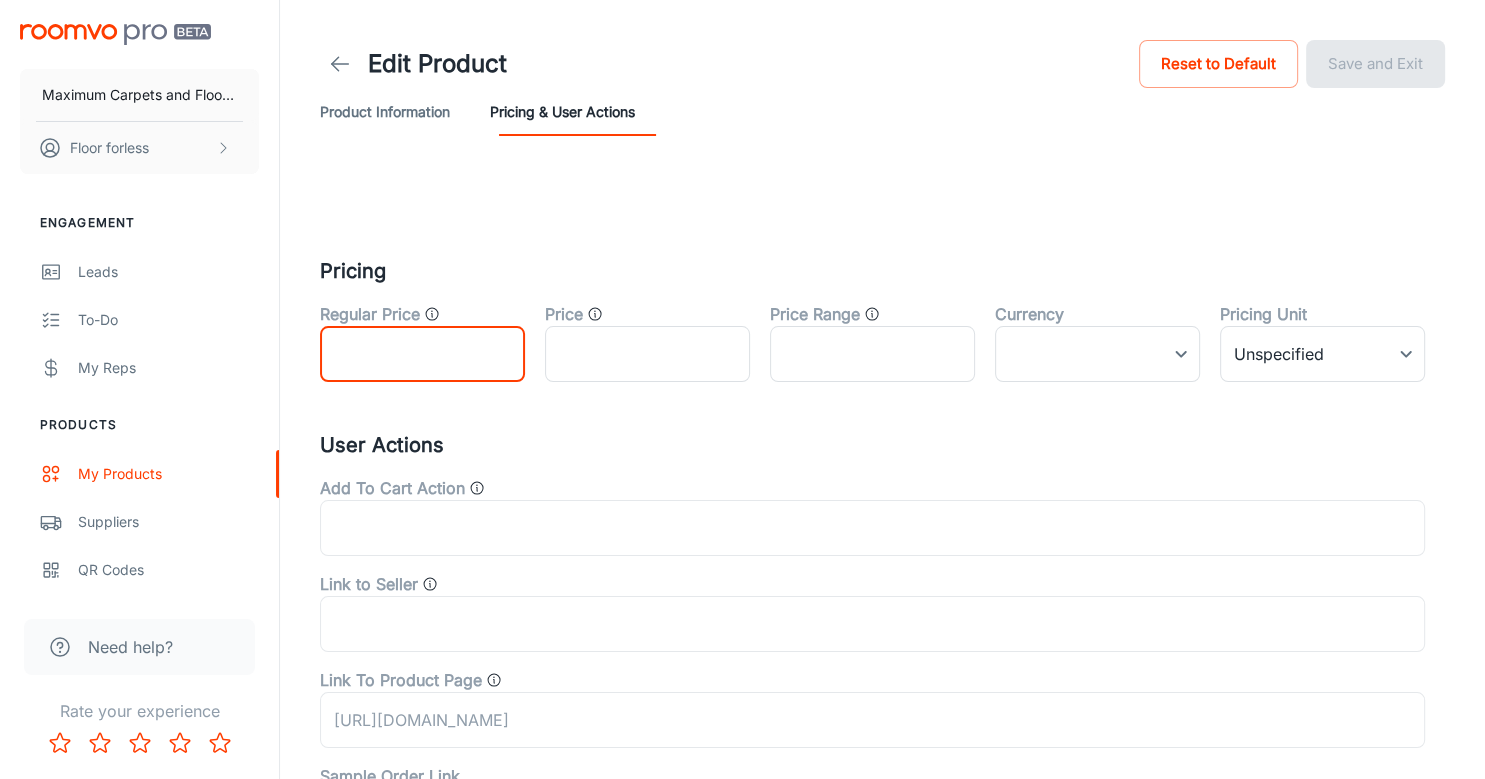 click at bounding box center (422, 354) 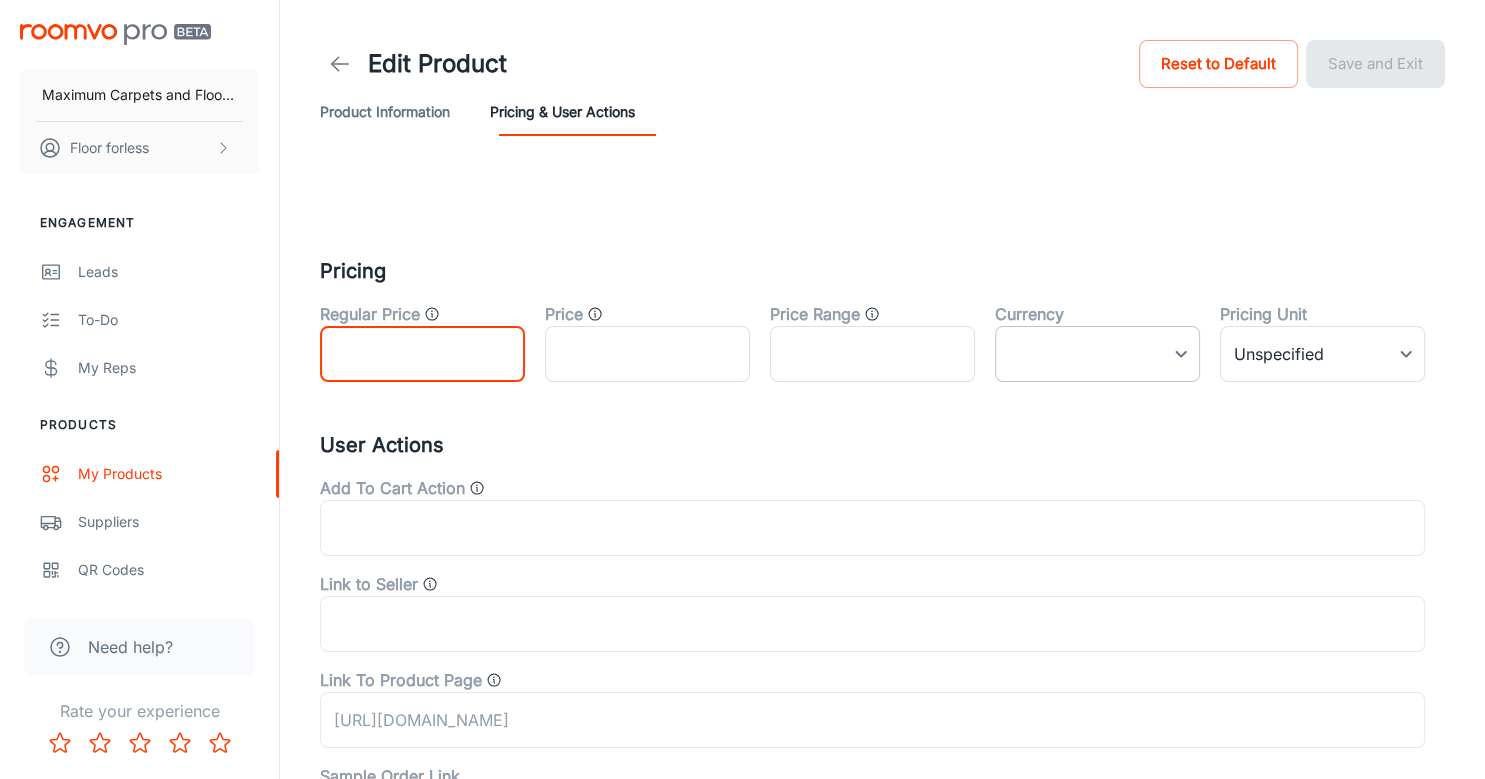 click on "Maximum Carpets and Flooring Floor   forless Engagement Leads To-do My Reps Products My Products Suppliers QR Codes In-Store Samples My Samples My Stores Configure Roomvo Sites Platform Management User Administration Need help? Rate your experience Edit Product Reset to Default Save and Exit Product Information Pricing & User Actions Pricing Regular Price ​ Price ​ Price Range ​ Currency ​ ​ Pricing Unit Unspecified 0 ​ User Actions Add To Cart Action ​ Link to Seller ​ Link To Product Page [URL][DOMAIN_NAME] ​ Sample Order Link ​ Roomvo PRO" at bounding box center [742, 389] 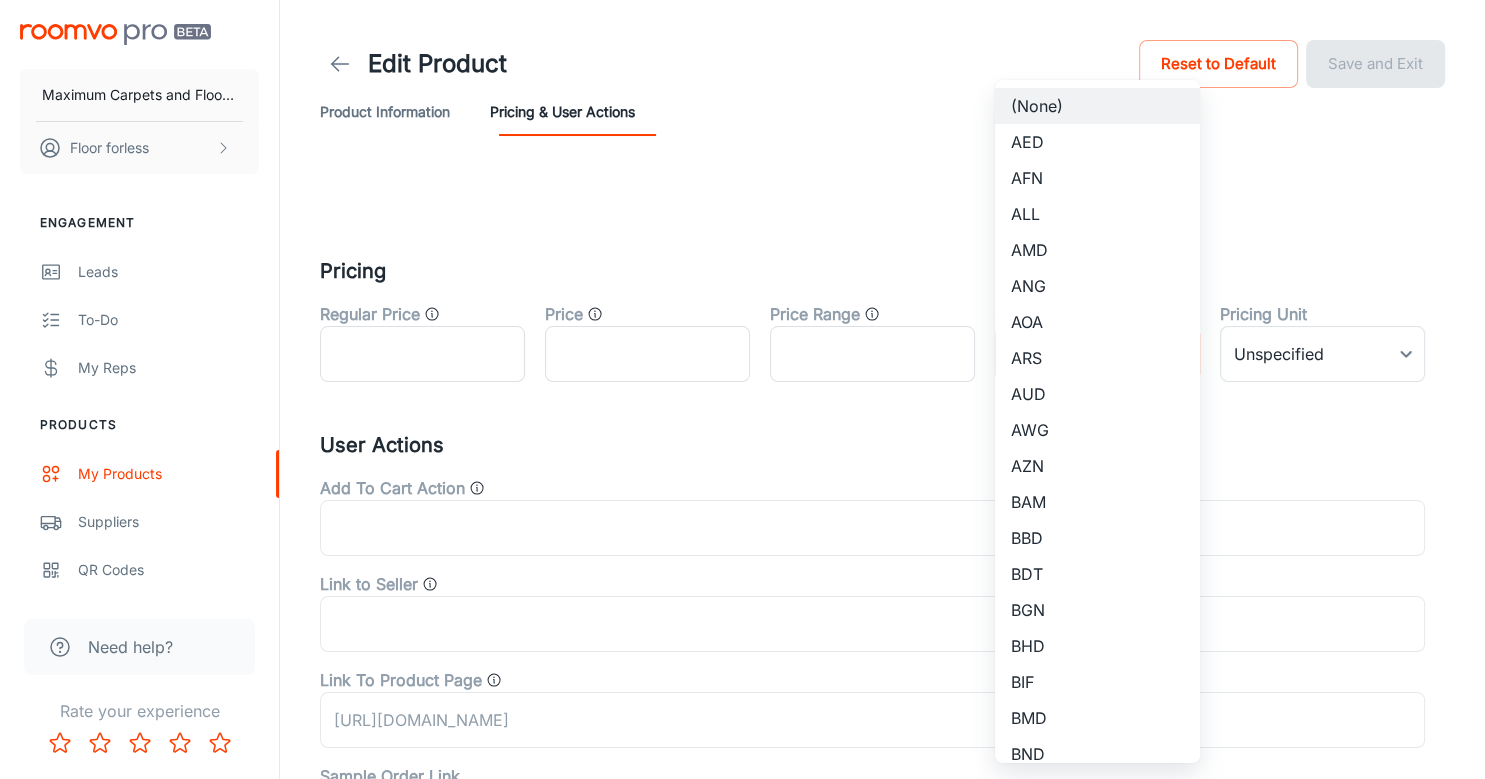 click at bounding box center (742, 389) 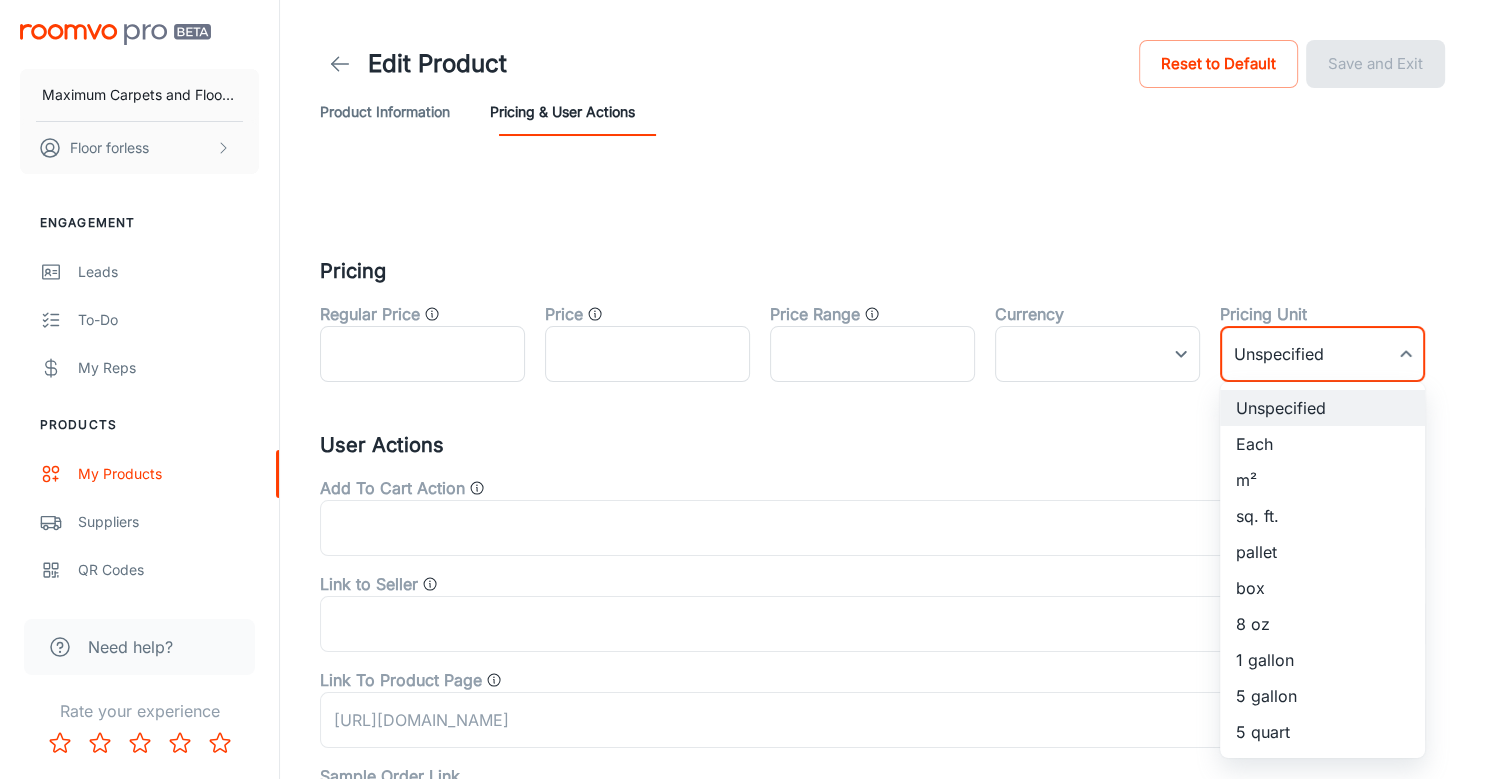 click on "Maximum Carpets and Flooring Floor   forless Engagement Leads To-do My Reps Products My Products Suppliers QR Codes In-Store Samples My Samples My Stores Configure Roomvo Sites Platform Management User Administration Need help? Rate your experience Edit Product Reset to Default Save and Exit Product Information Pricing & User Actions Pricing Regular Price ​ Price ​ Price Range ​ Currency ​ ​ Pricing Unit Unspecified 0 ​ User Actions Add To Cart Action ​ Link to Seller ​ Link To Product Page [URL][DOMAIN_NAME] ​ Sample Order Link ​ Roomvo PRO Unspecified Each m² sq. ft. pallet box 8 oz 1 gallon 5 gallon 5 quart" at bounding box center [742, 389] 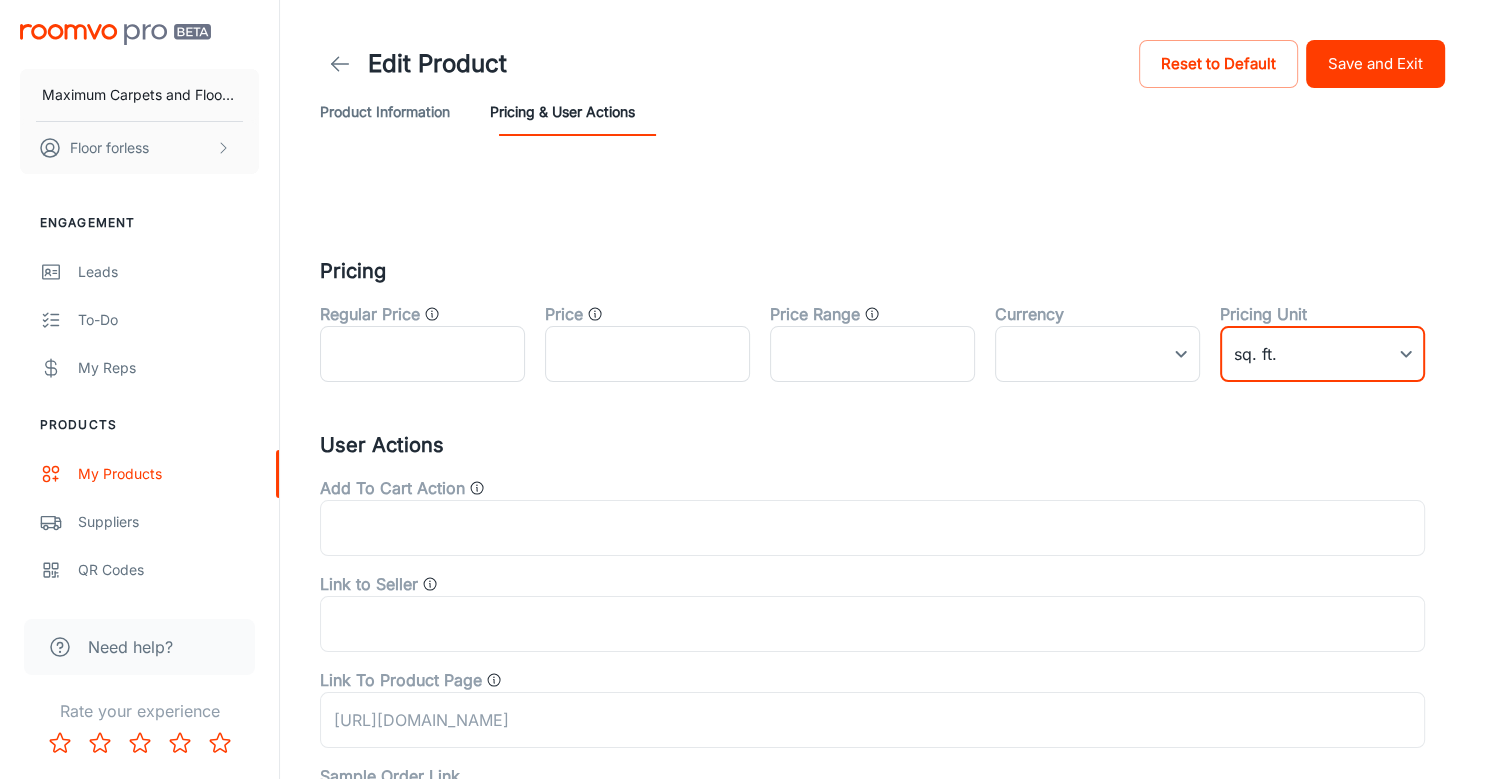 type on "3" 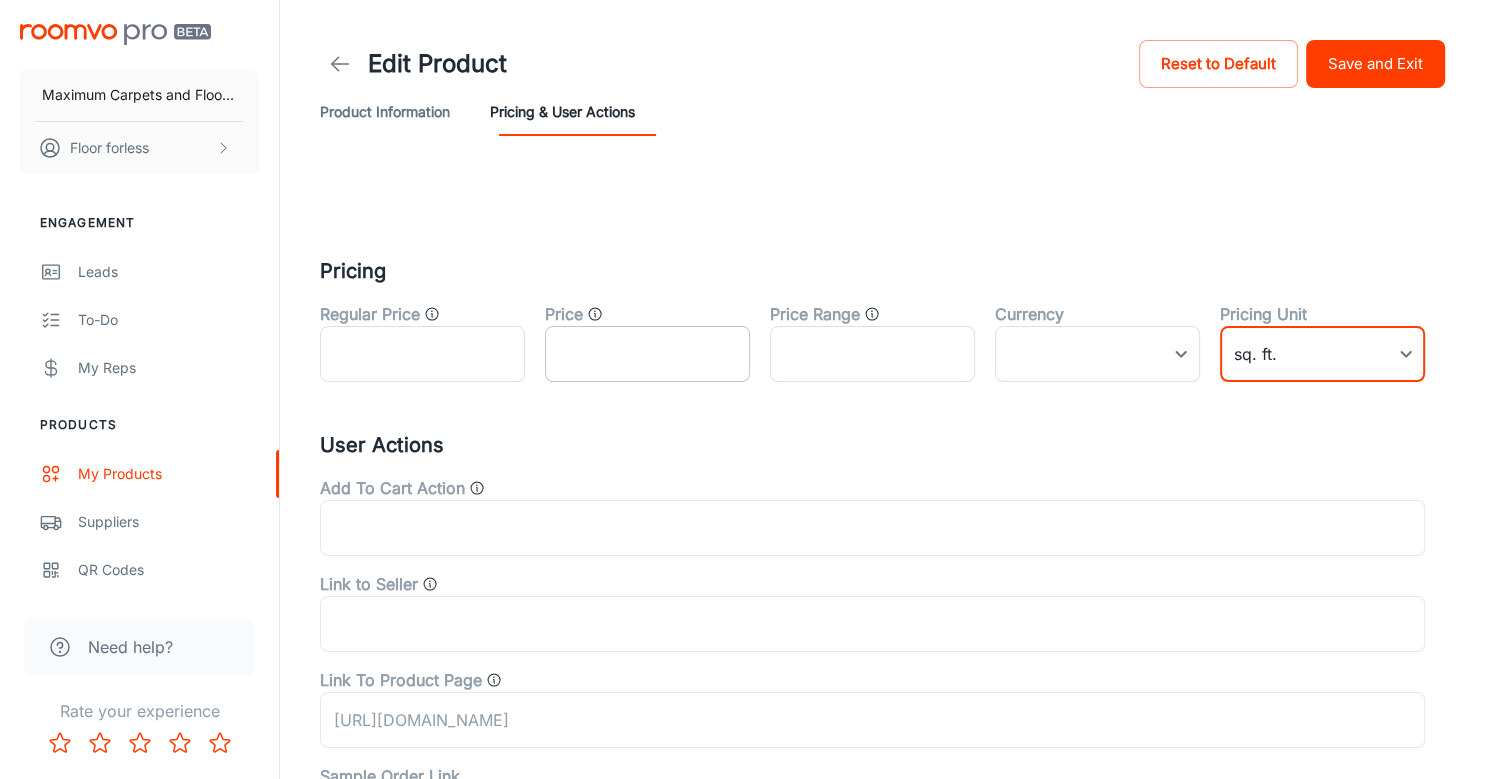 click at bounding box center [647, 354] 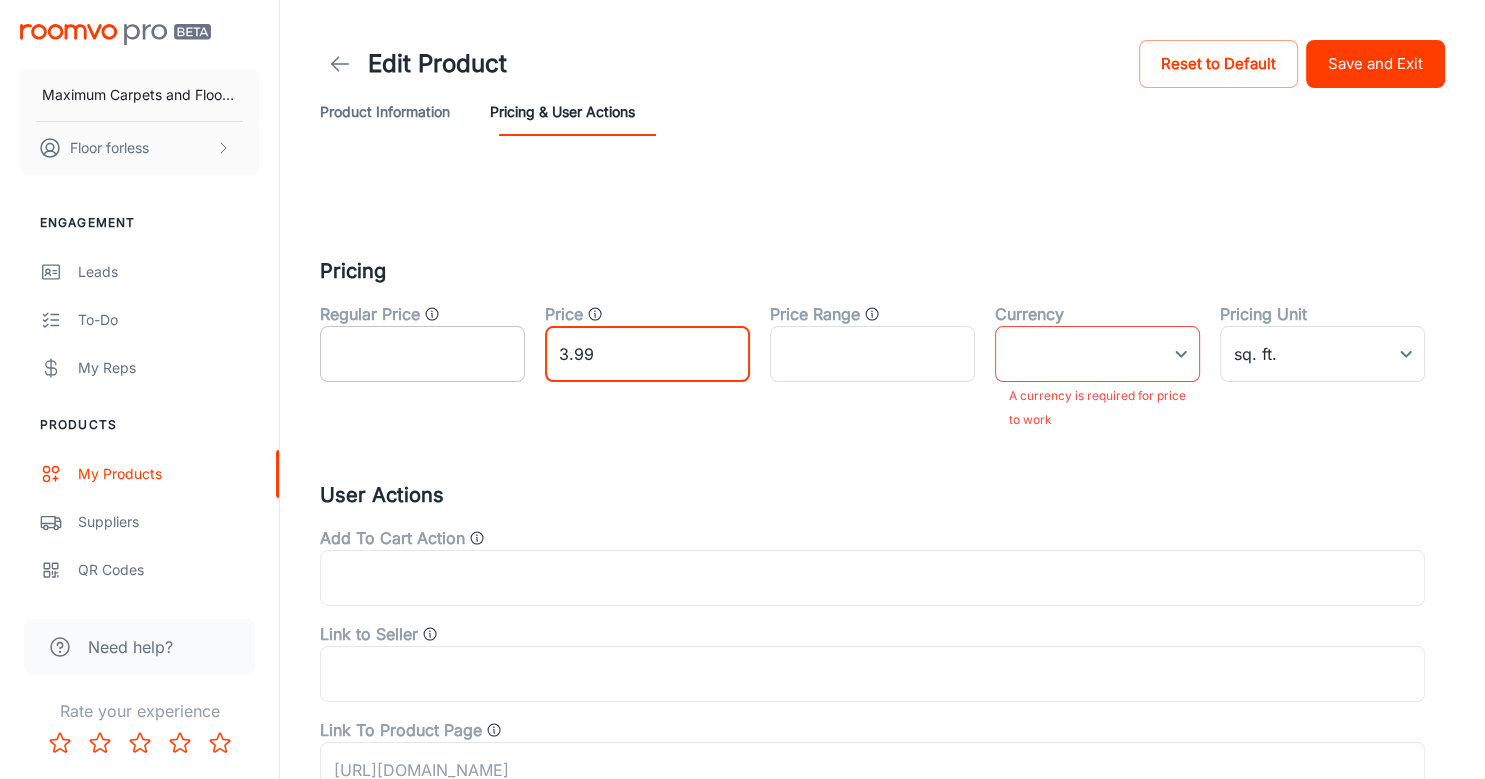 type on "3.99" 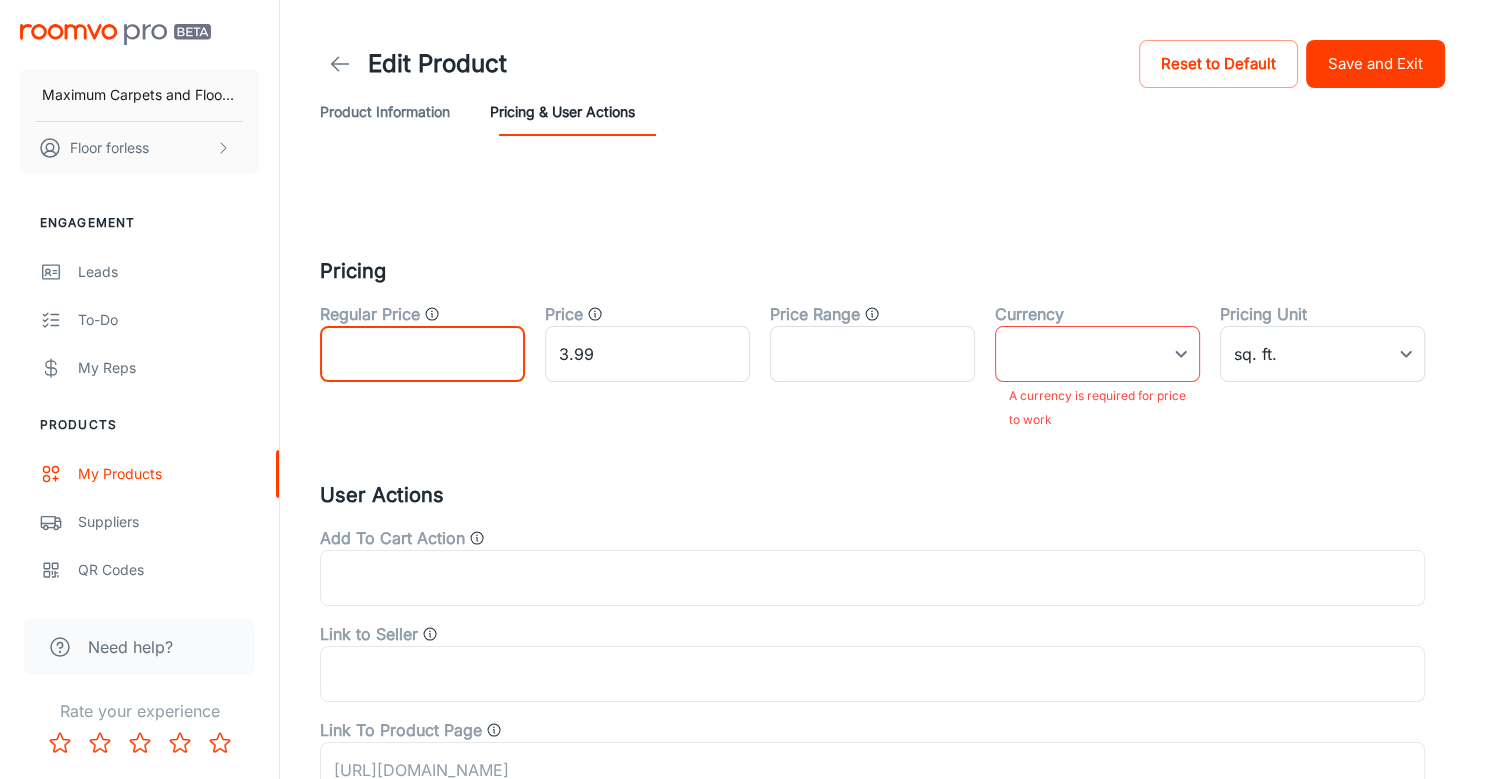 click at bounding box center [422, 354] 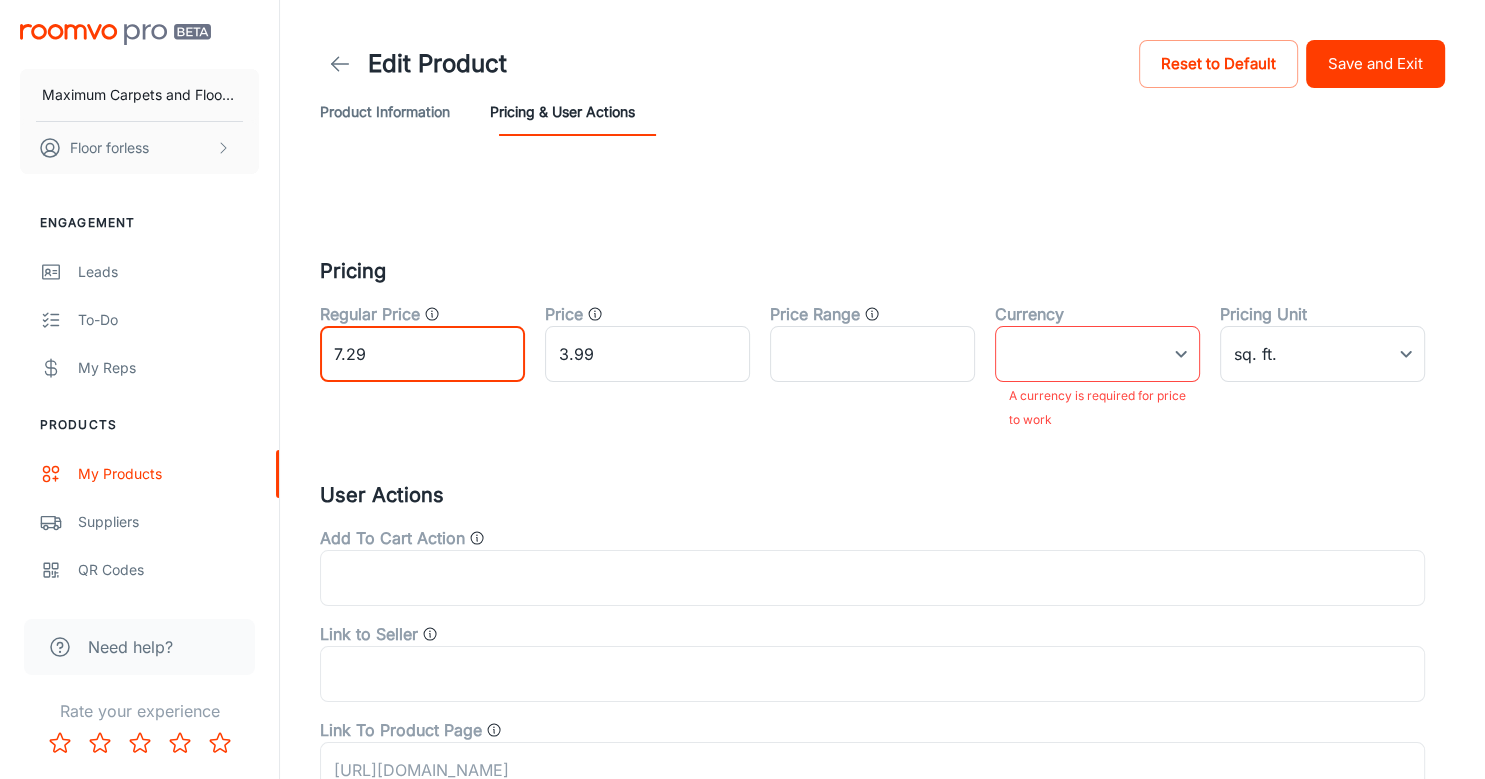 type on "7.29" 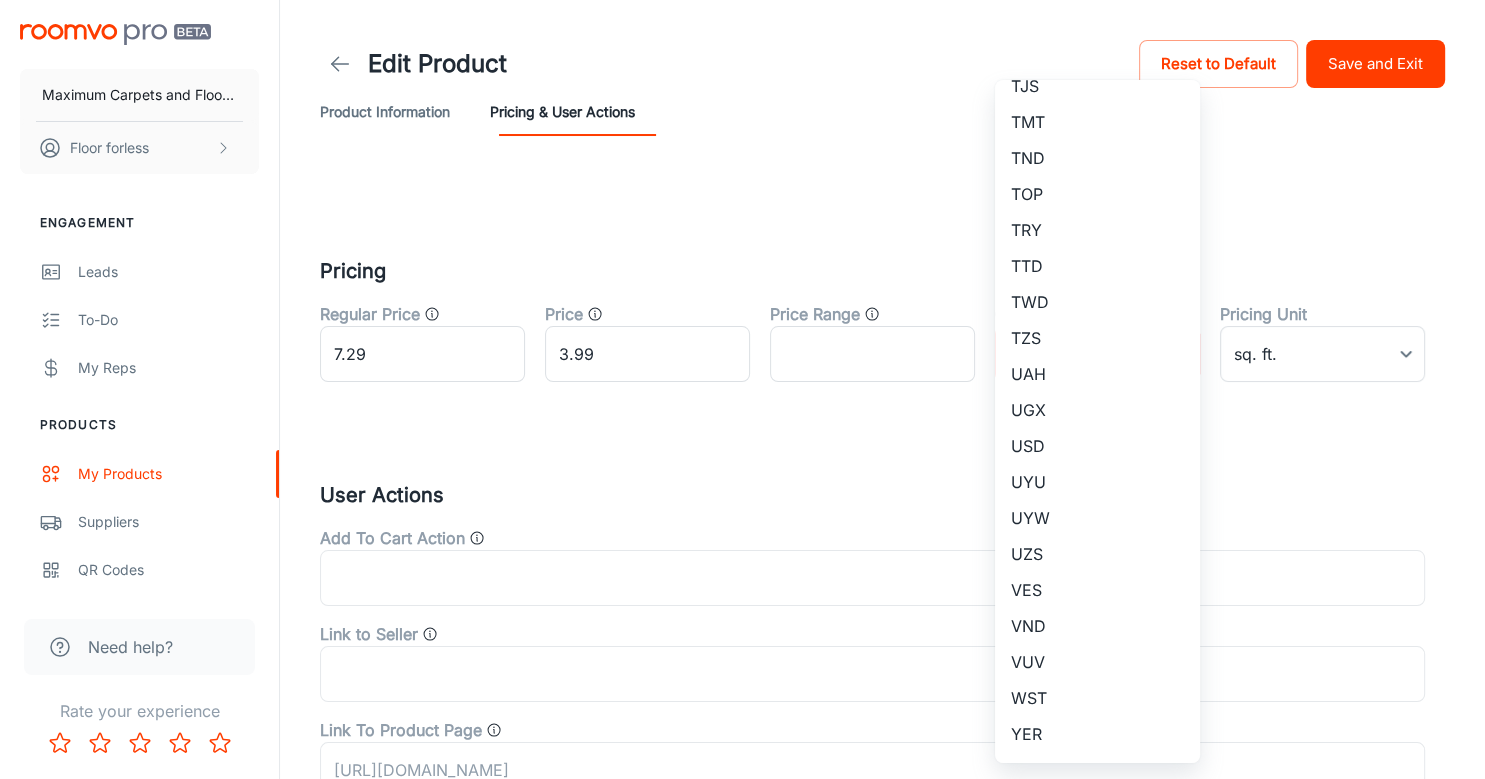 scroll, scrollTop: 4812, scrollLeft: 0, axis: vertical 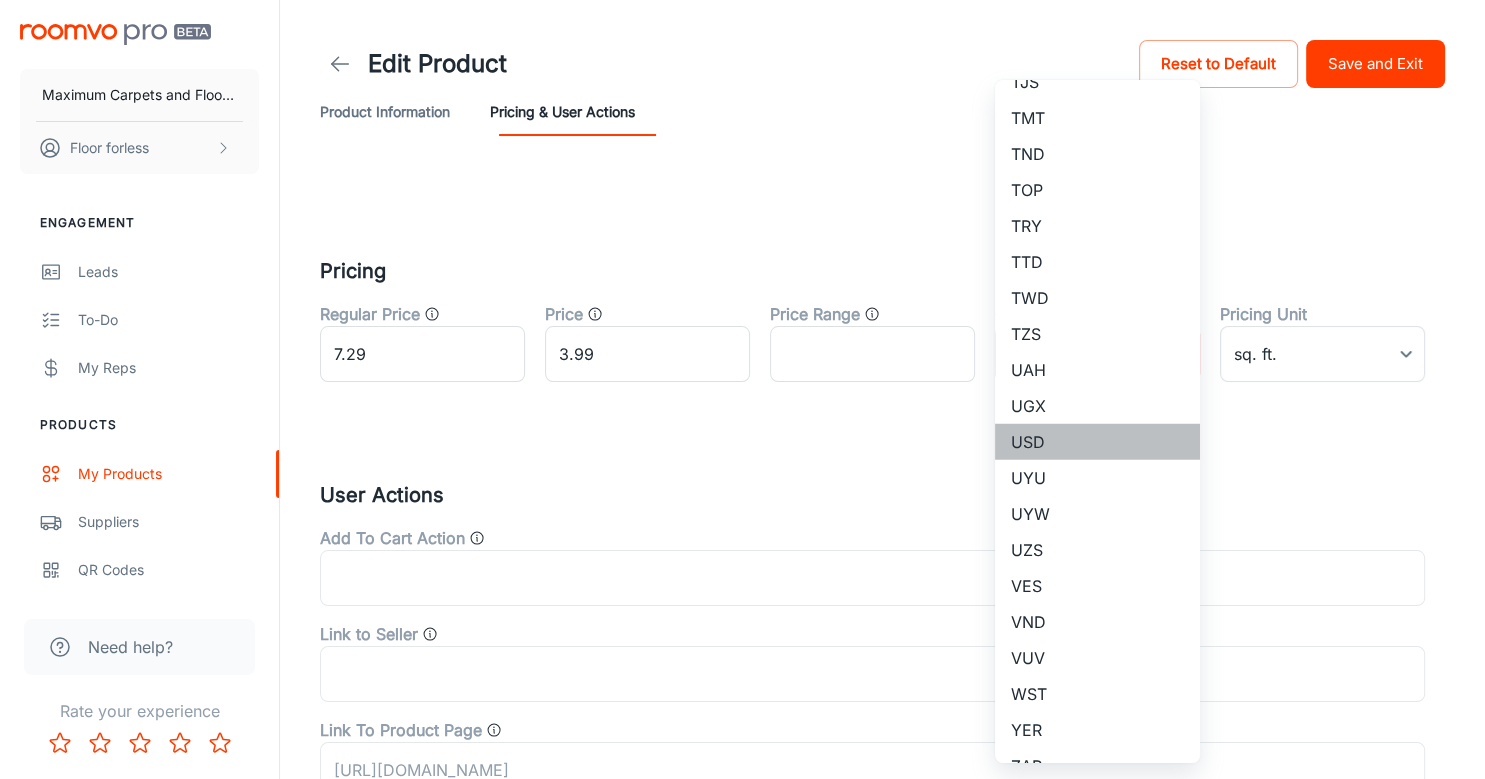click on "USD" at bounding box center [1097, 442] 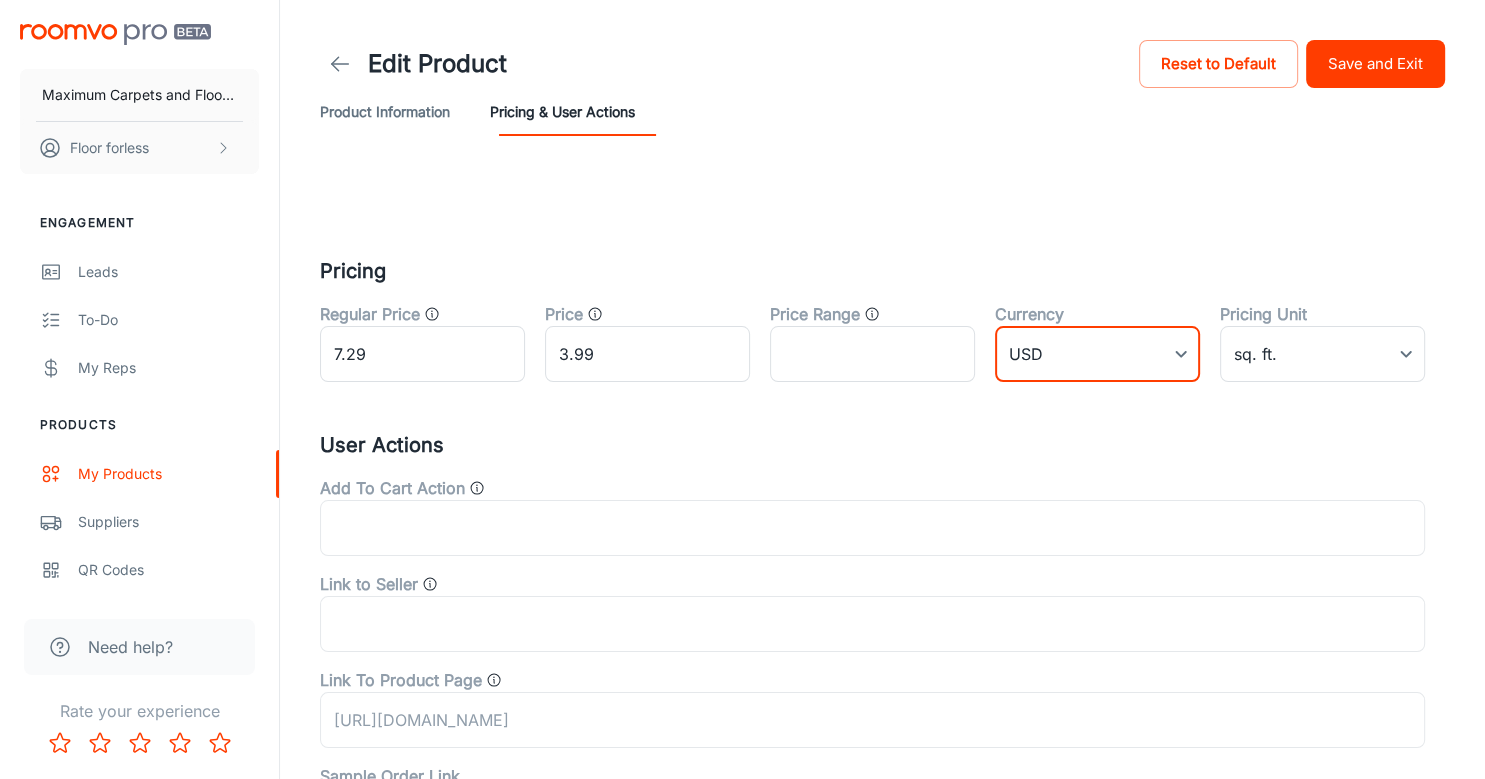 type on "USD" 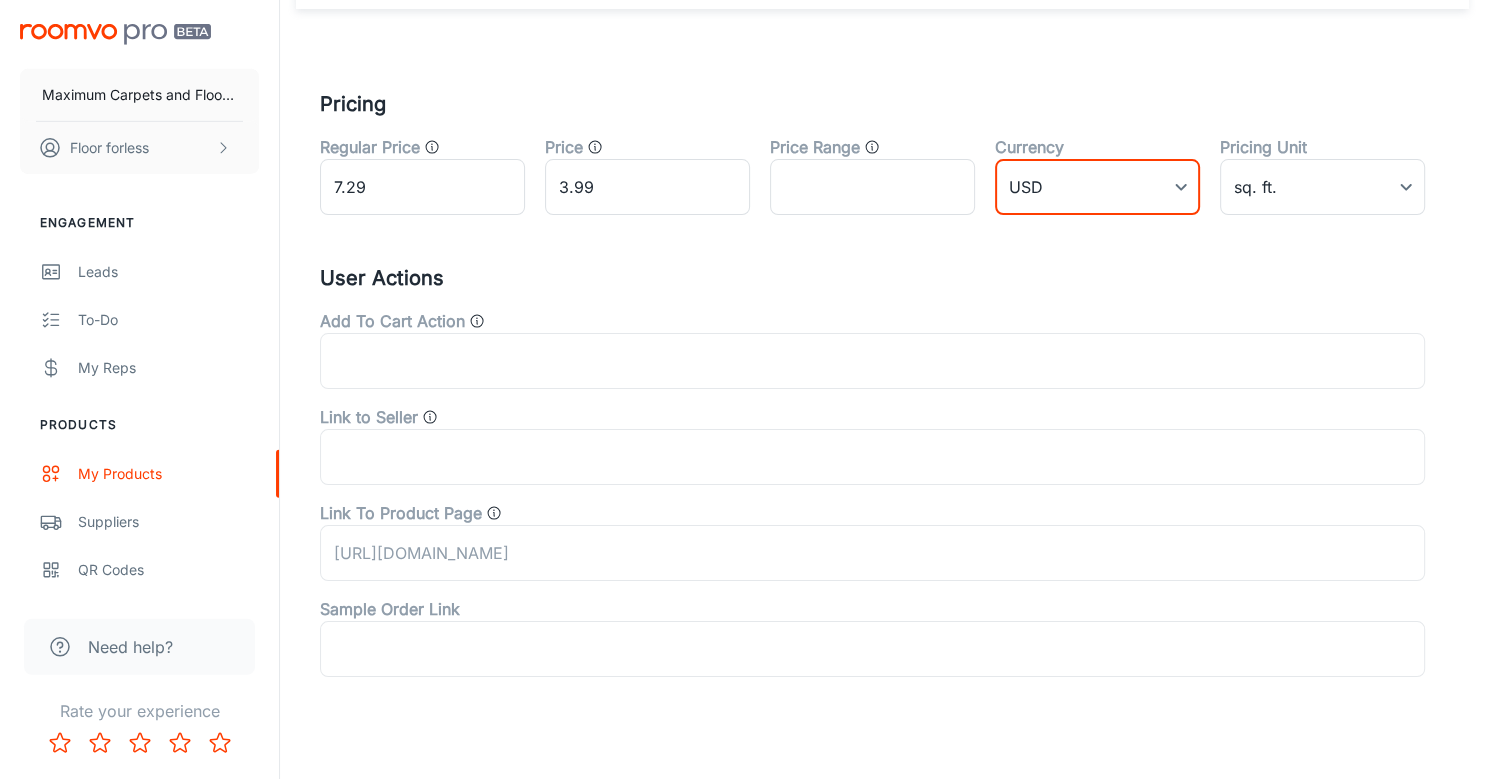 scroll, scrollTop: 0, scrollLeft: 0, axis: both 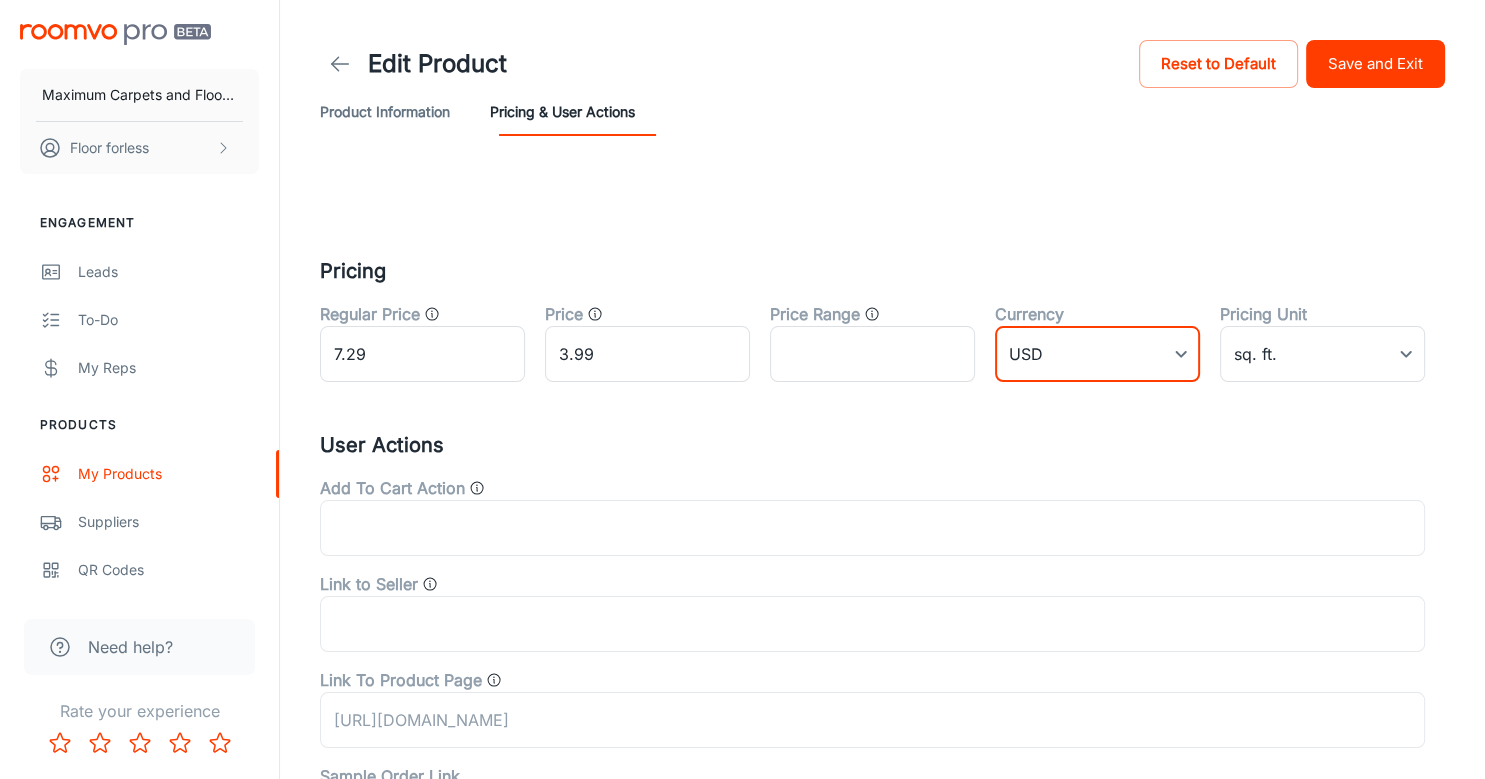 click on "Save and Exit" at bounding box center (1375, 64) 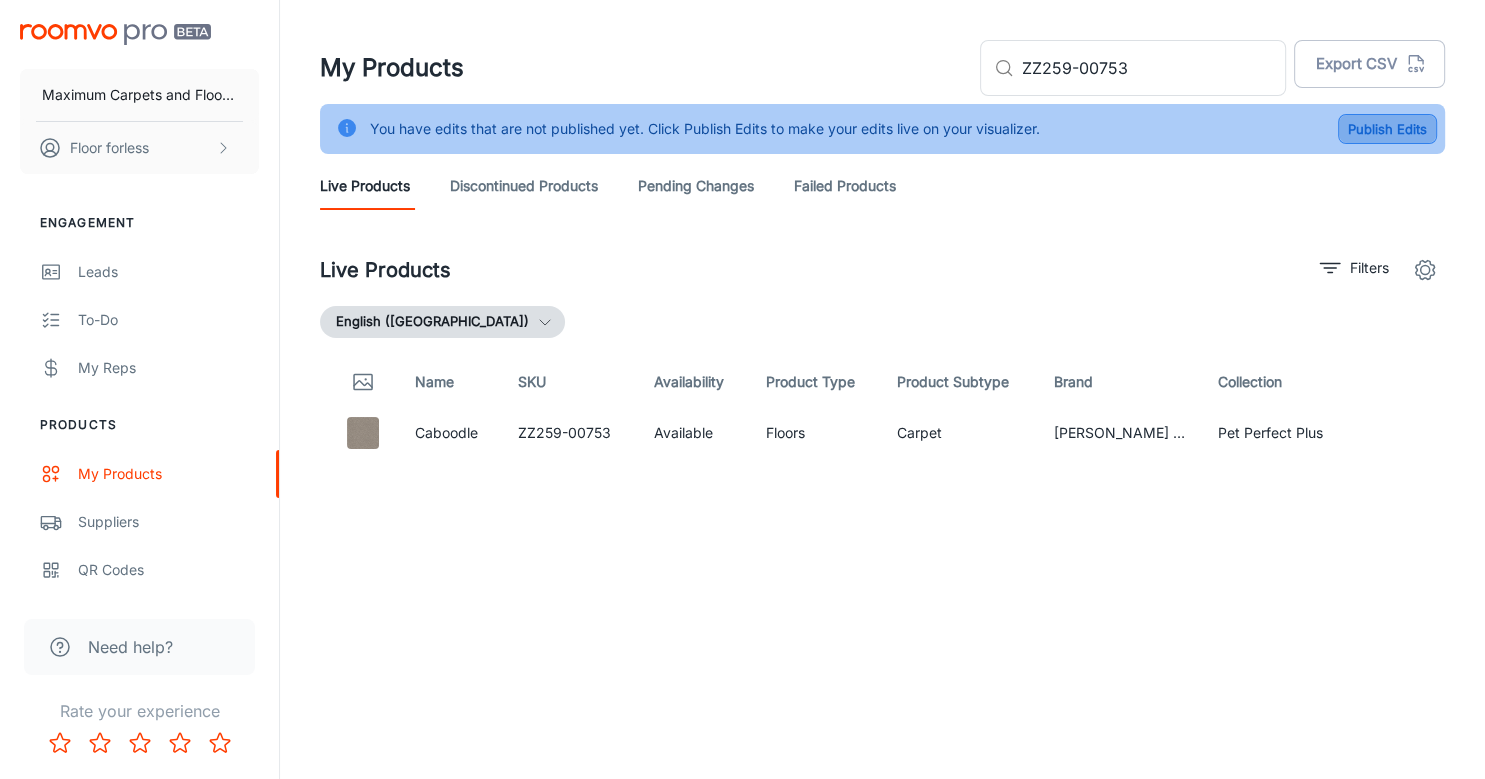 click on "Publish Edits" at bounding box center (1387, 129) 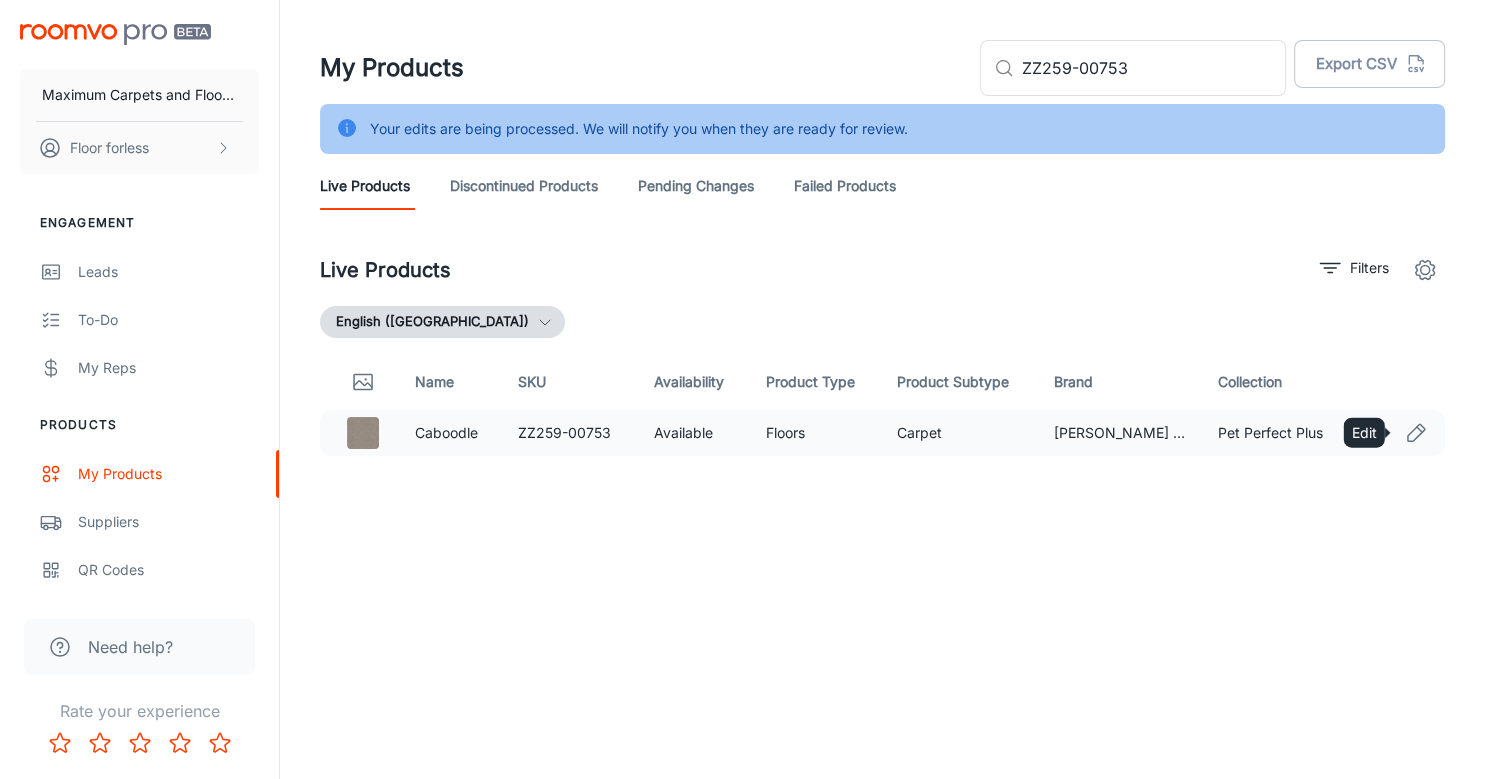 click 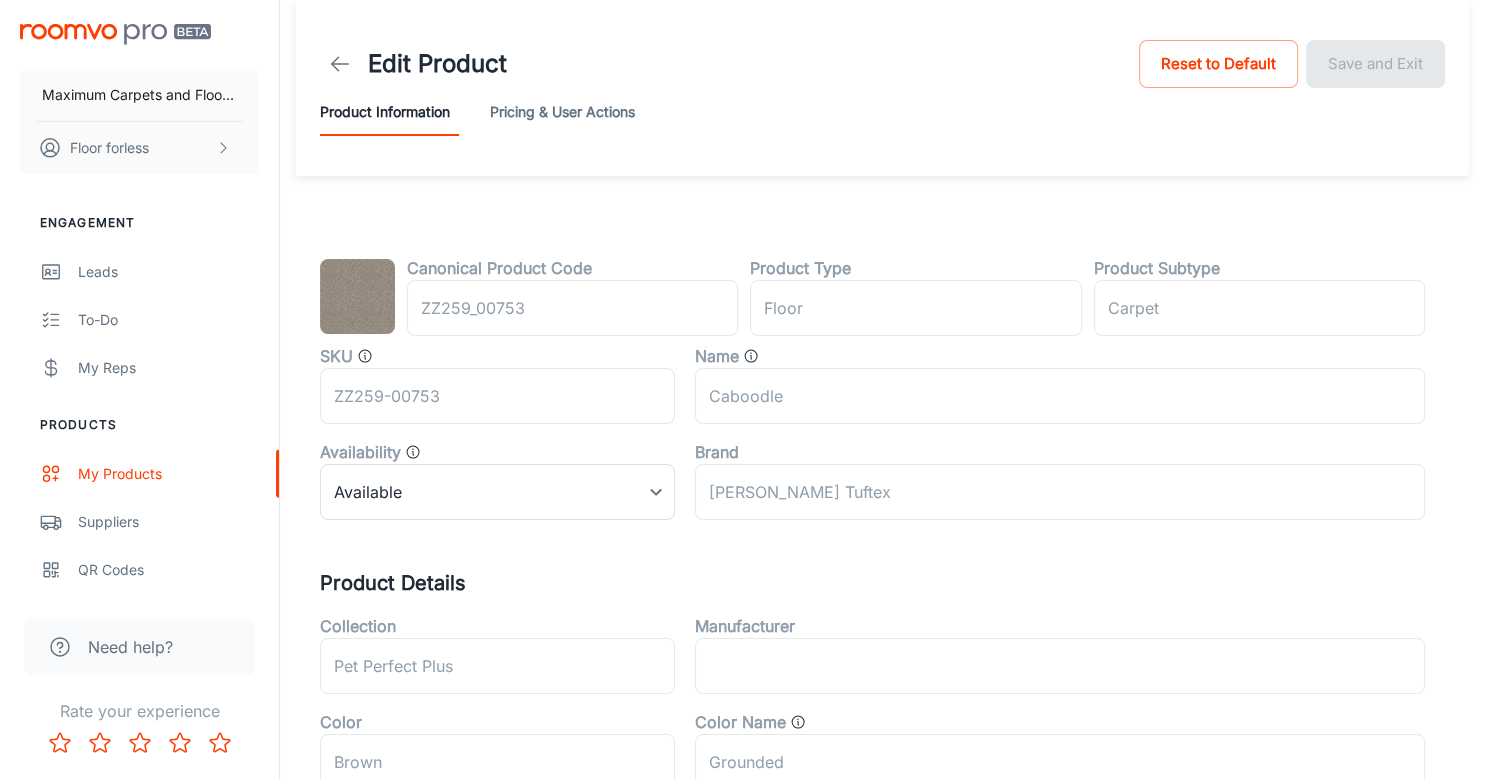scroll, scrollTop: 1, scrollLeft: 0, axis: vertical 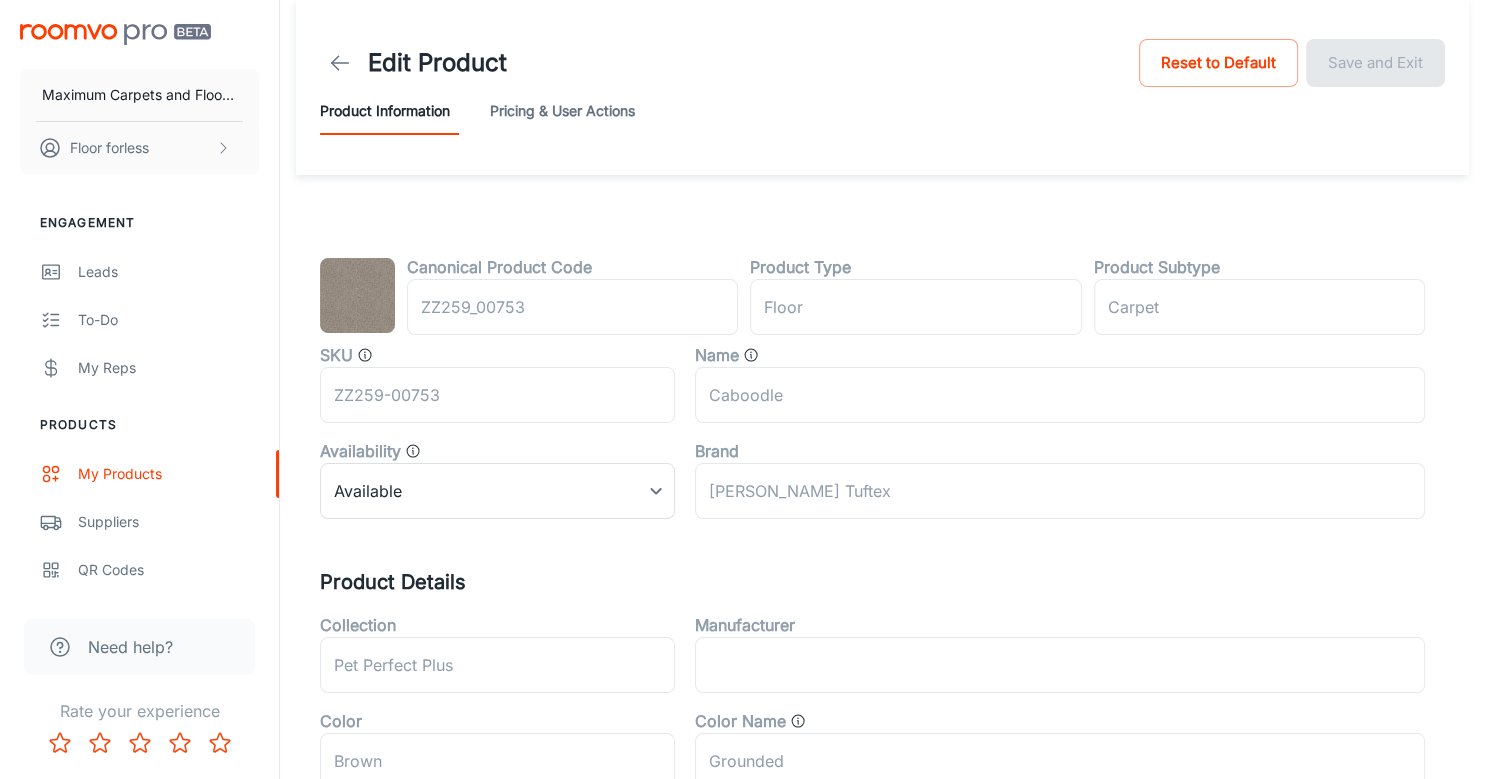 click on "Pricing & User Actions" at bounding box center (562, 111) 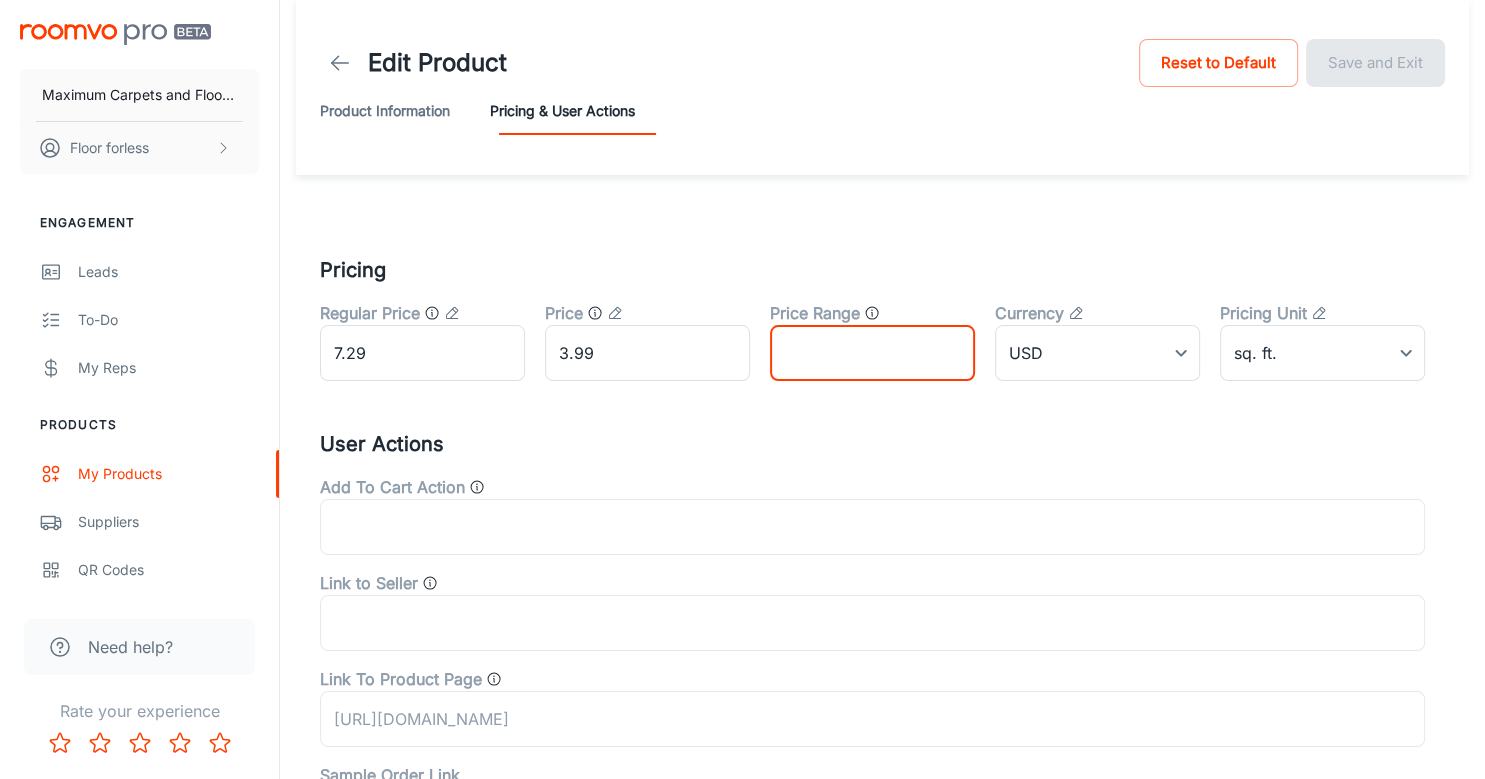 drag, startPoint x: 880, startPoint y: 342, endPoint x: 746, endPoint y: 352, distance: 134.37262 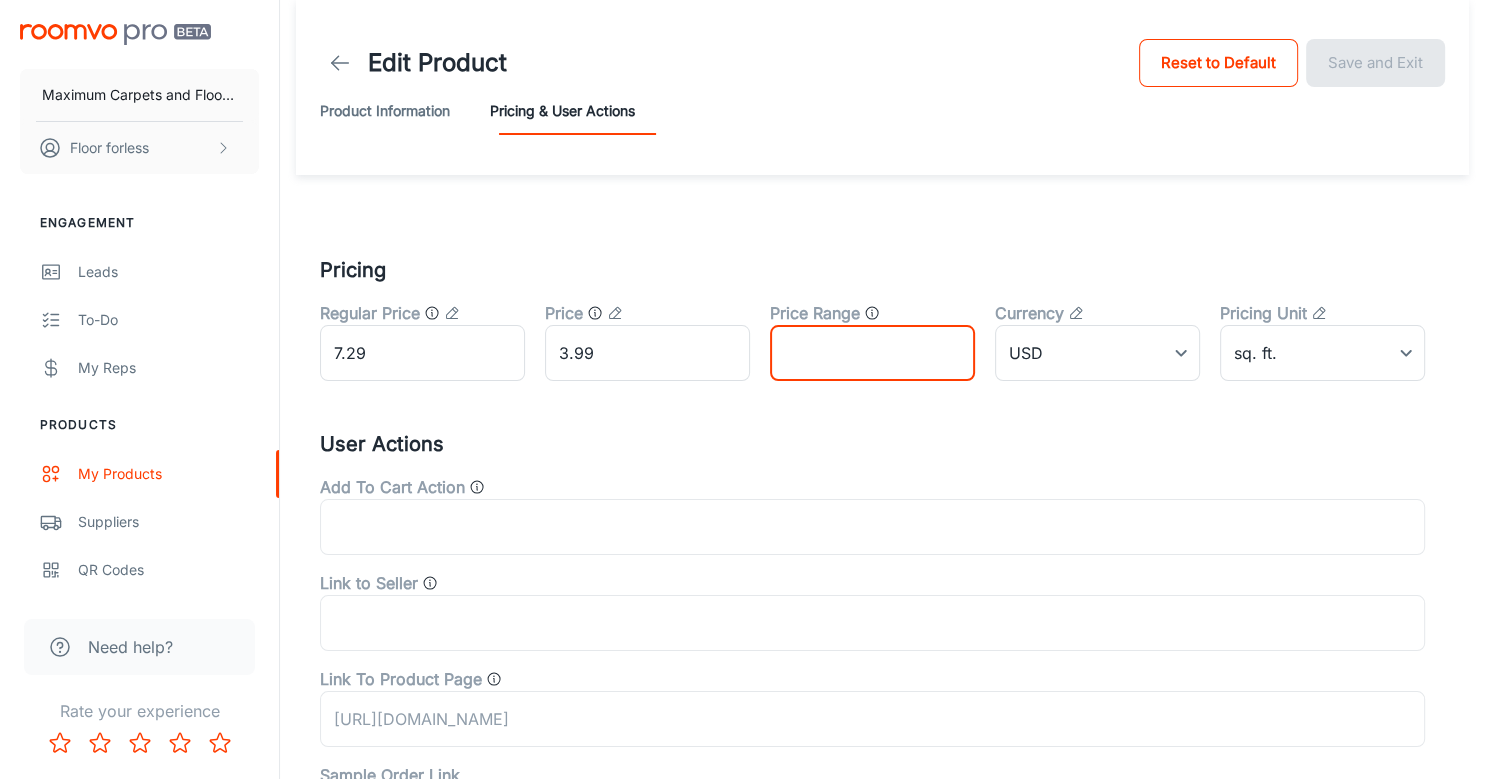 click on "Reset to Default" at bounding box center [1218, 63] 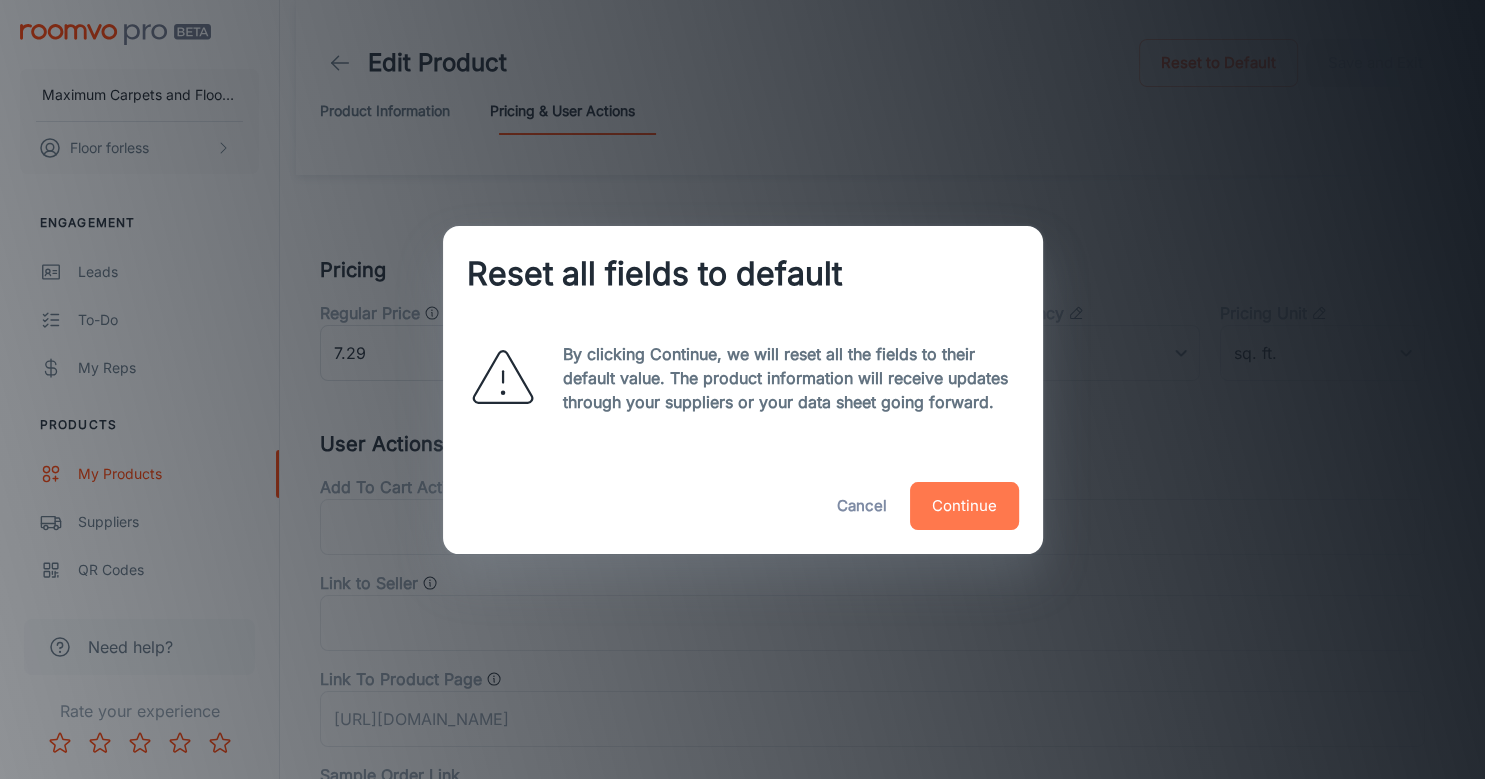 click on "Continue" at bounding box center [964, 506] 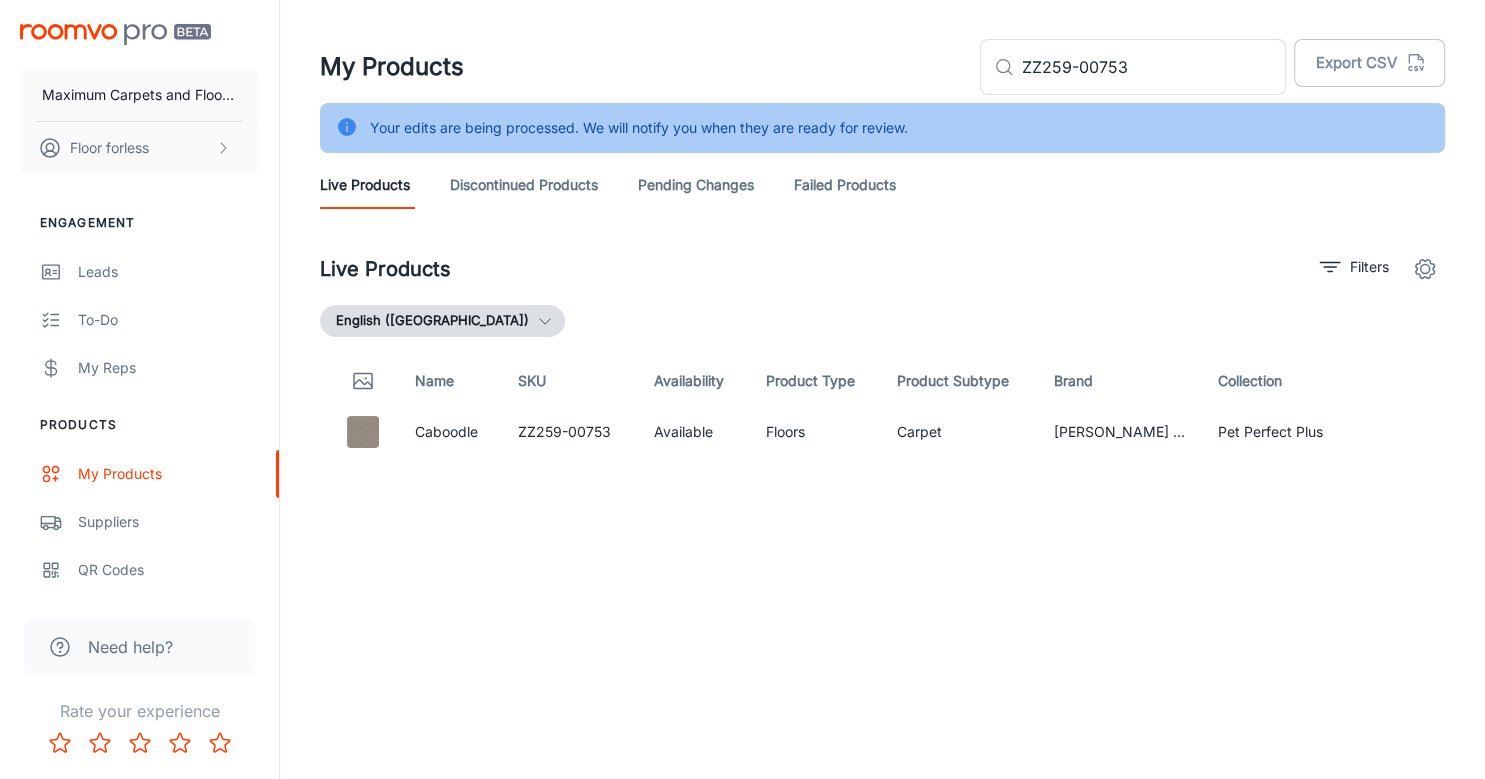 scroll, scrollTop: 0, scrollLeft: 0, axis: both 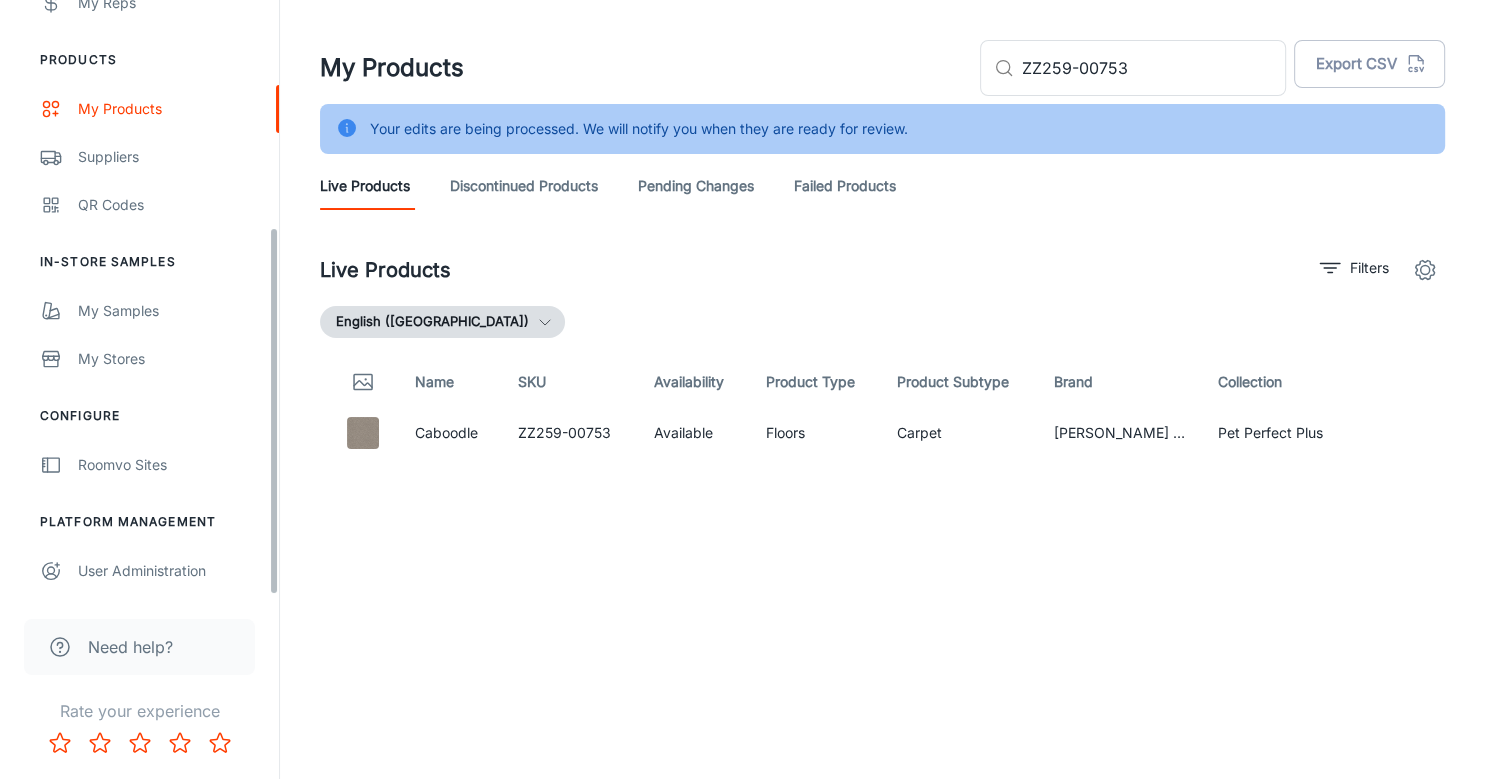 drag, startPoint x: 272, startPoint y: 326, endPoint x: 273, endPoint y: 594, distance: 268.00186 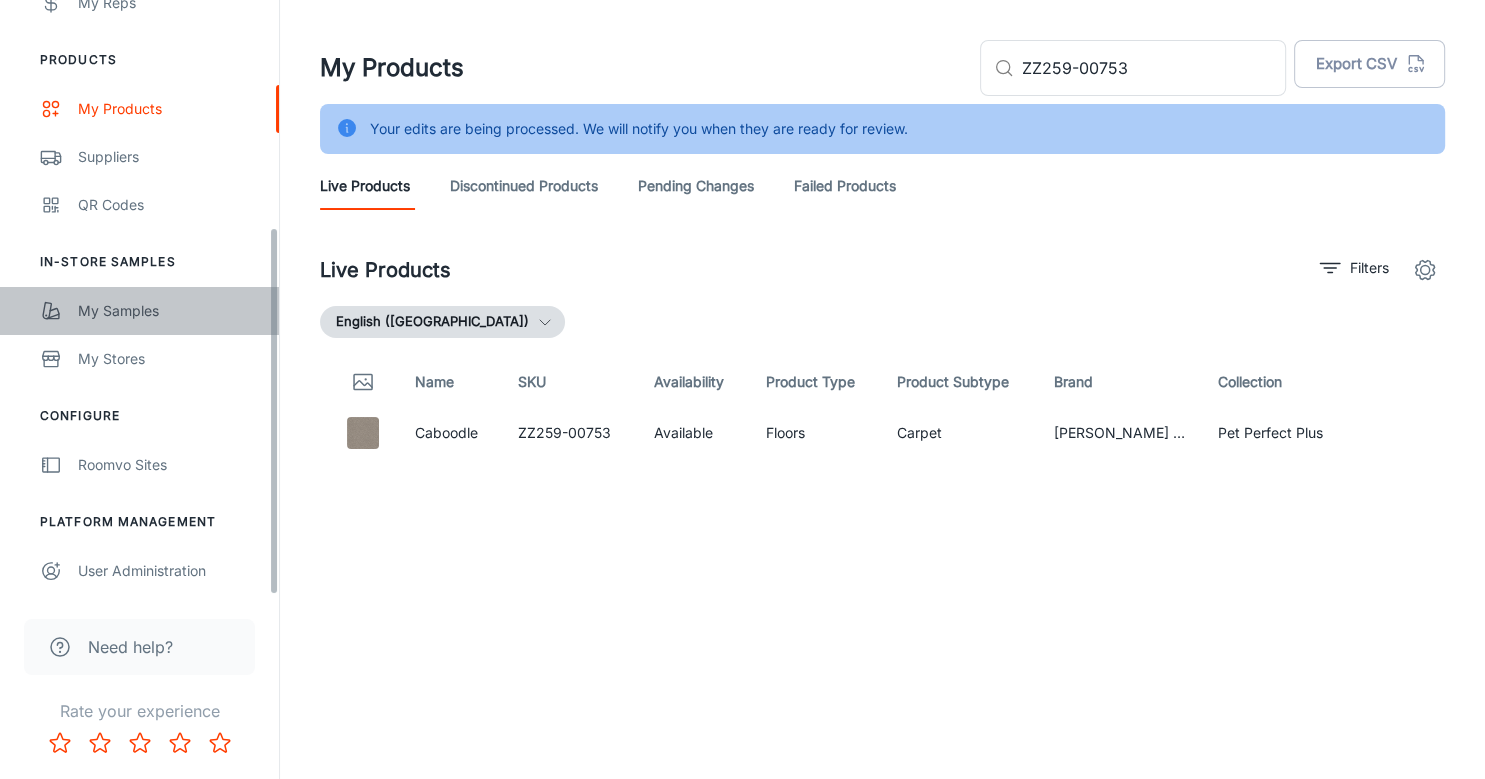 click on "My Samples" at bounding box center [168, 311] 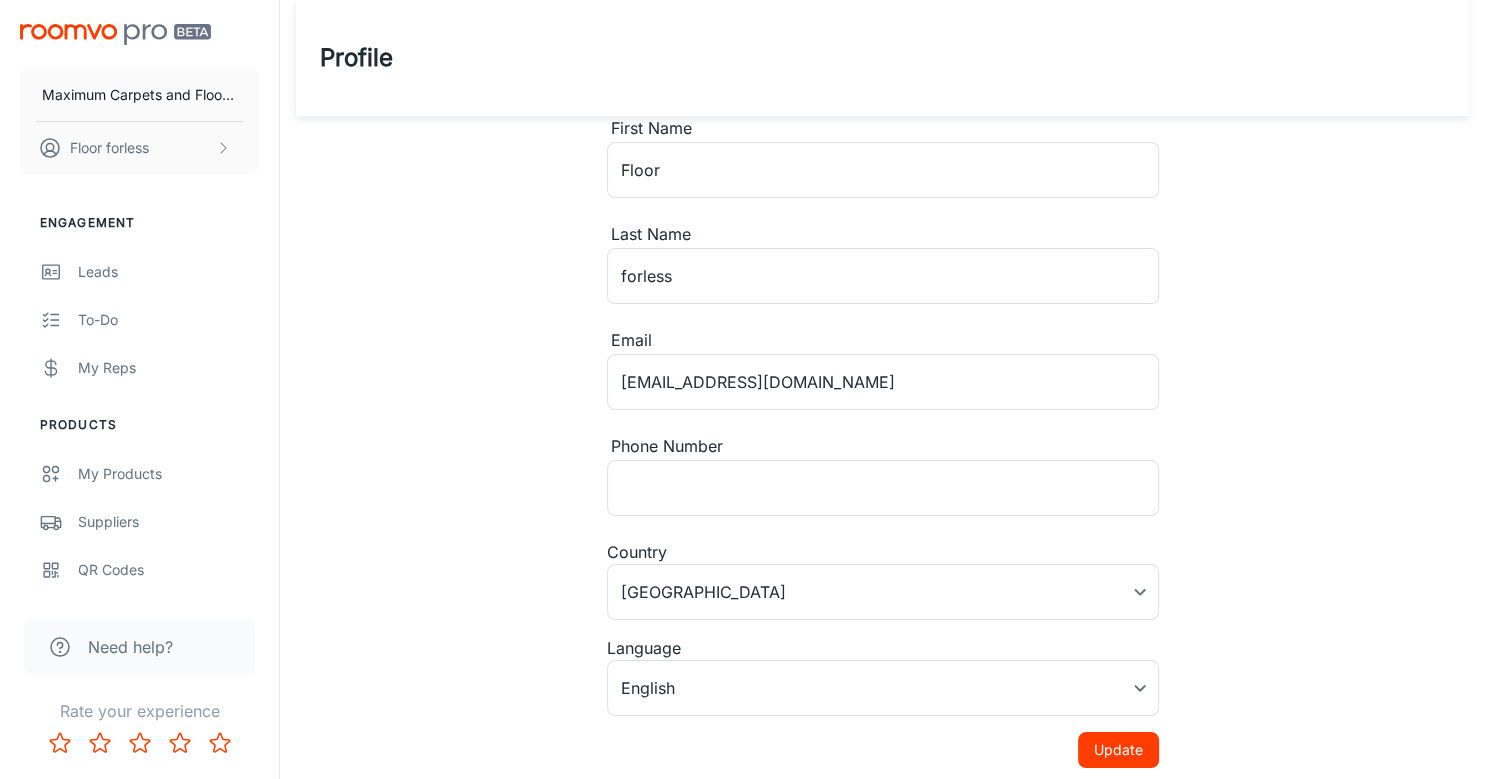 scroll, scrollTop: 45, scrollLeft: 0, axis: vertical 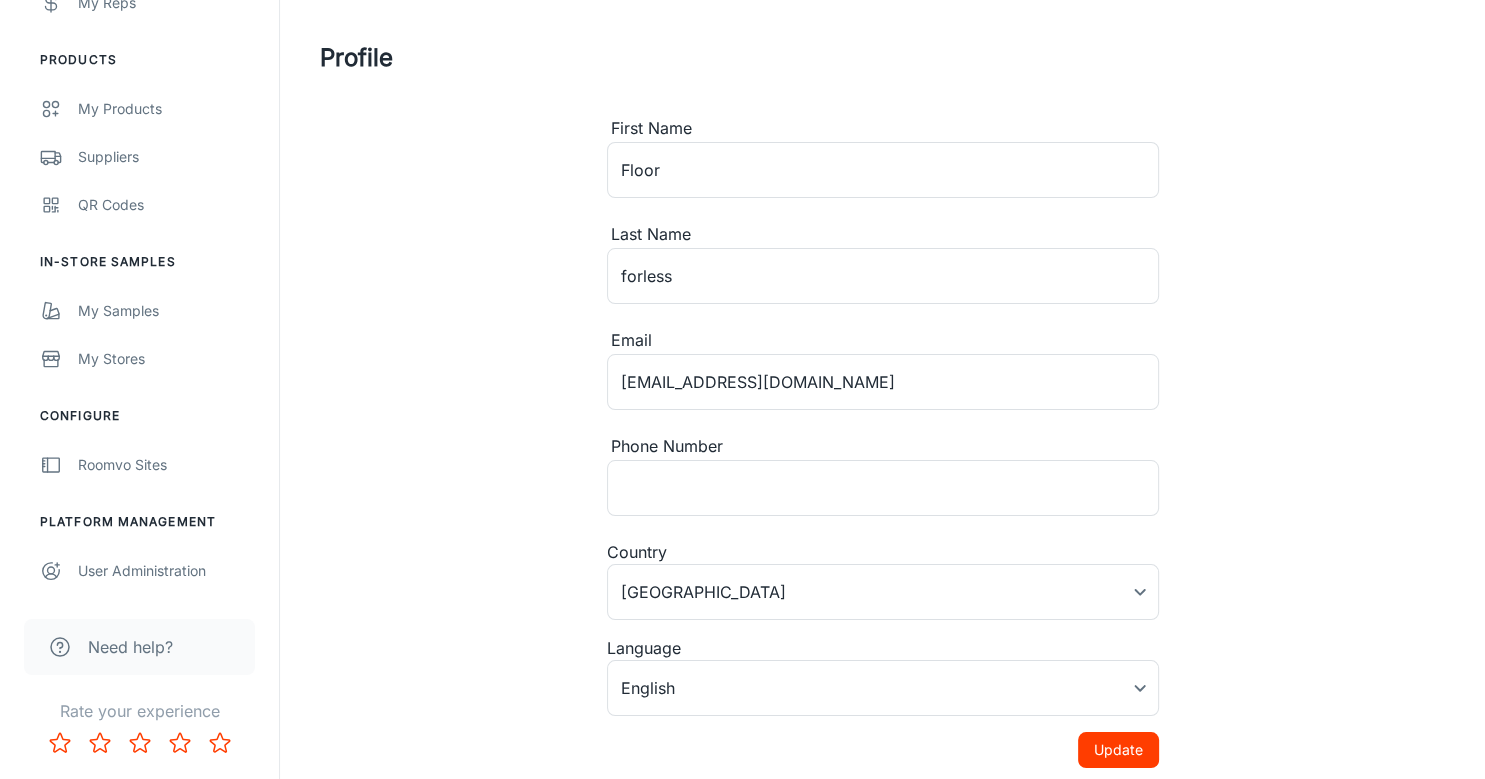 click on "Need help?" at bounding box center (130, 647) 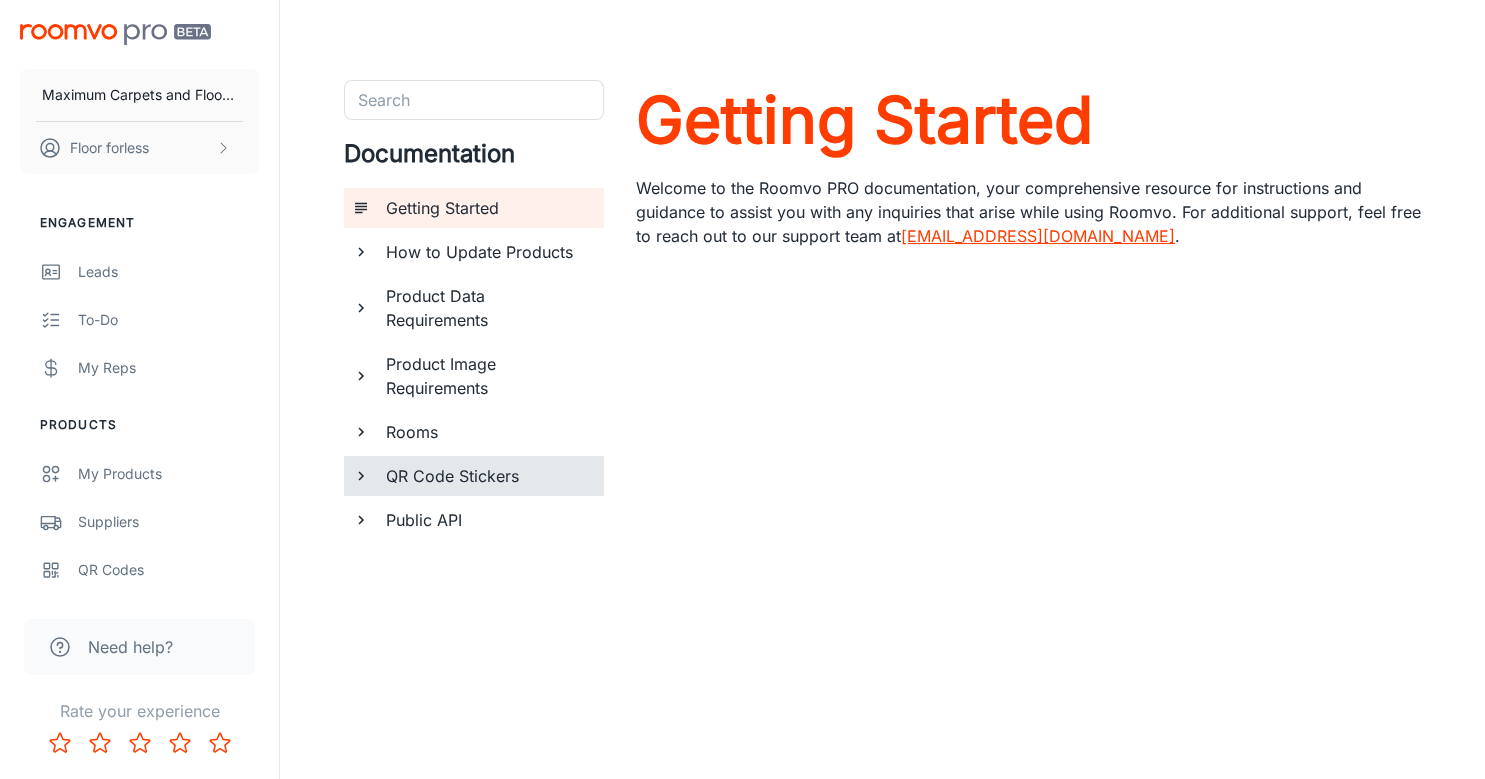 click on "QR Code Stickers" at bounding box center (487, 476) 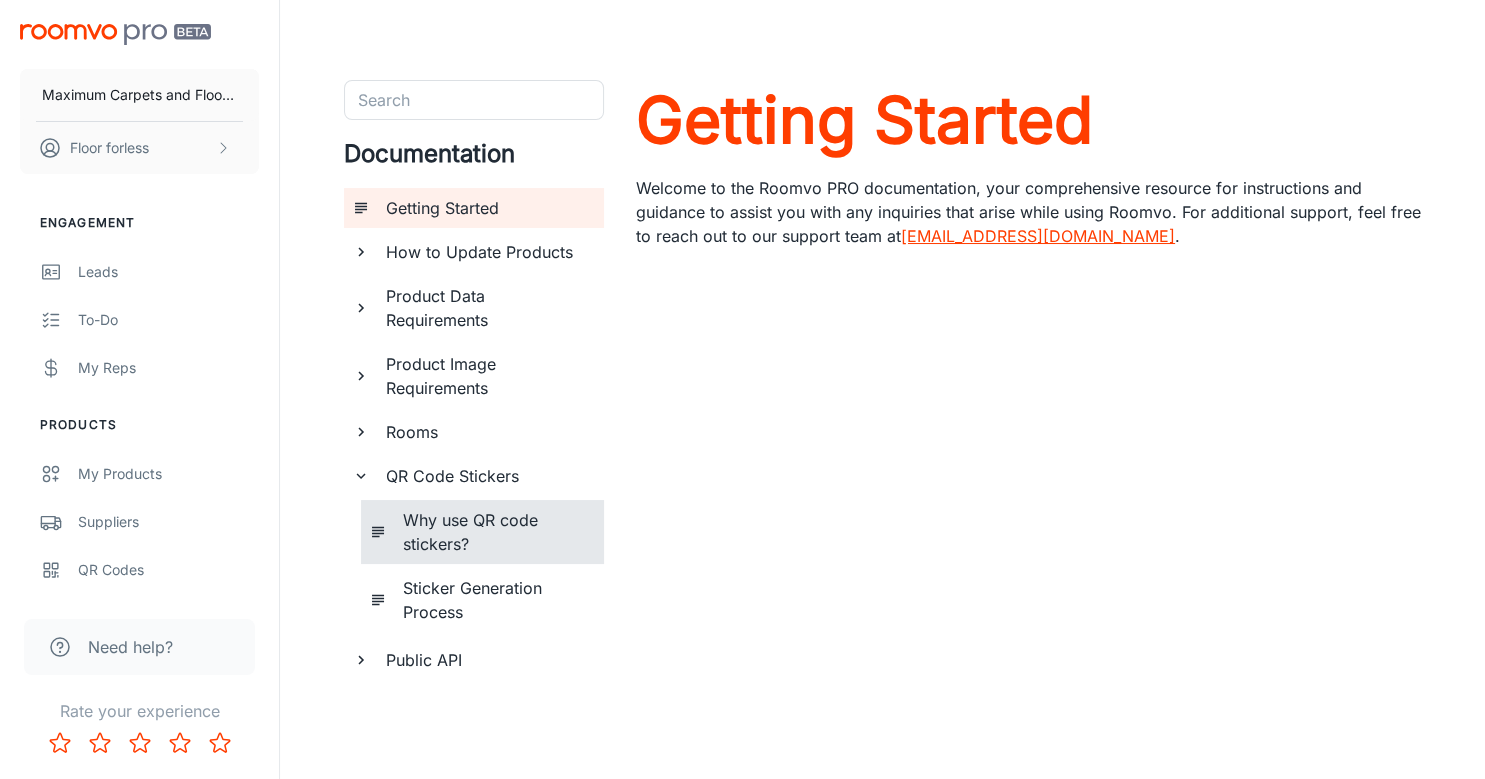 click on "Why use QR code stickers?" at bounding box center [495, 532] 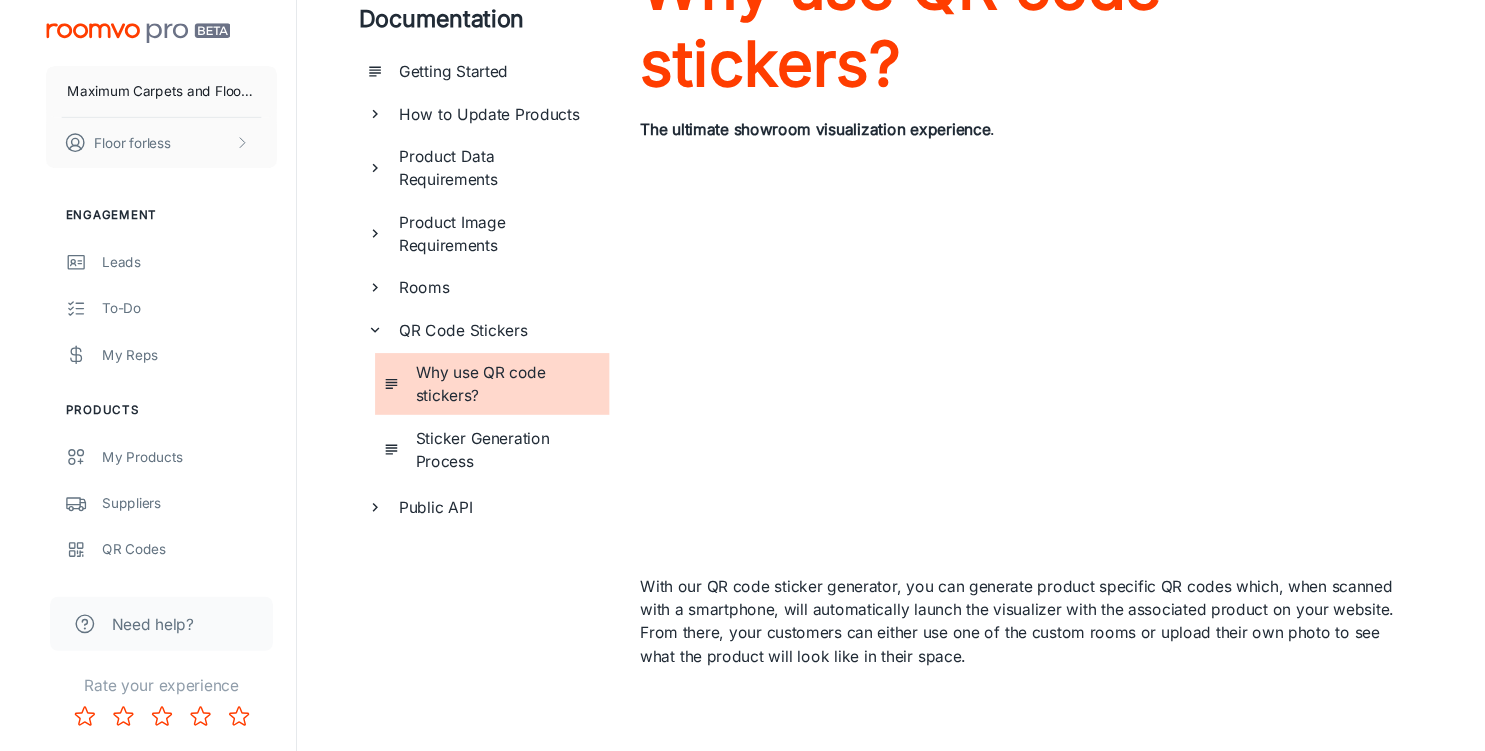 scroll, scrollTop: 0, scrollLeft: 0, axis: both 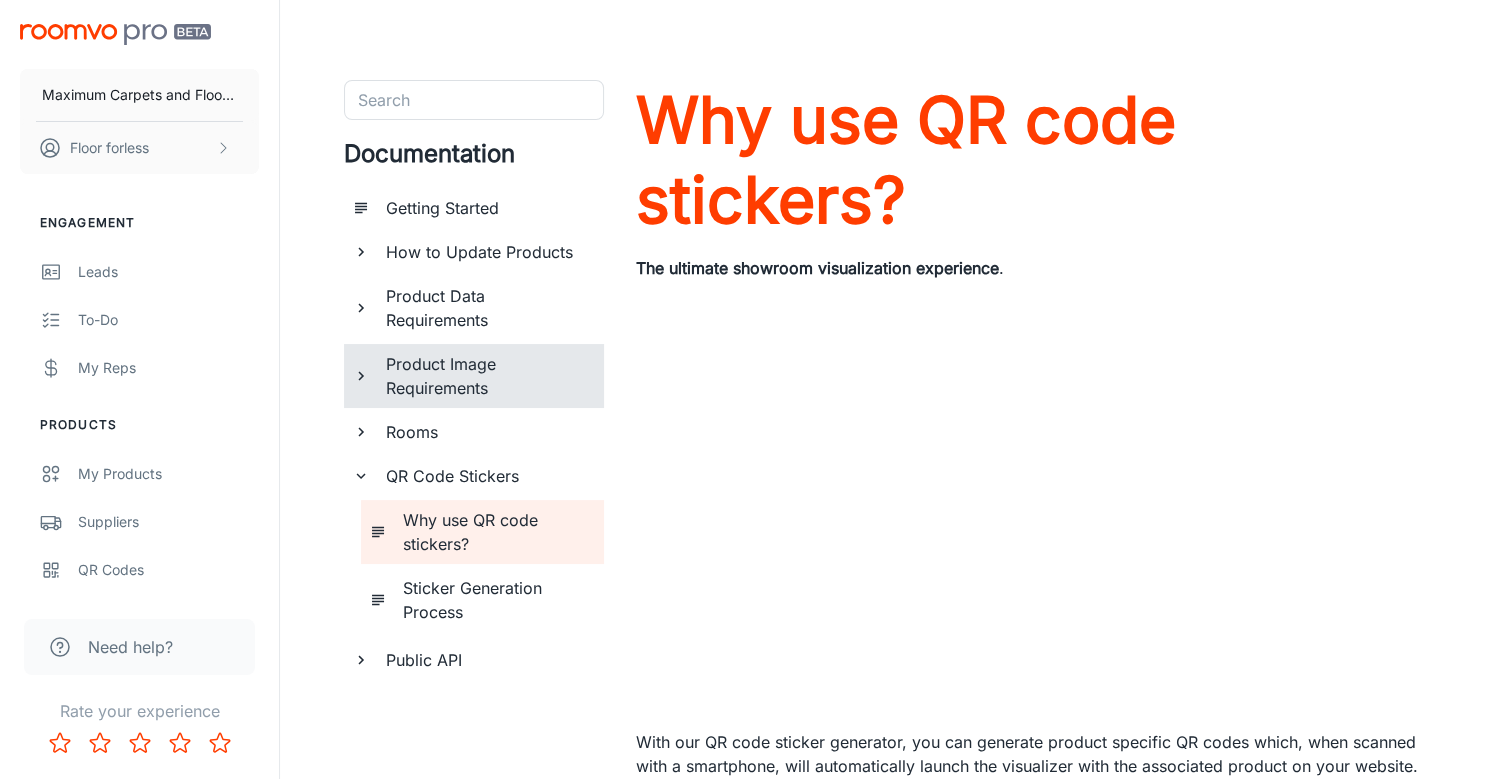 click on "Product Image Requirements" at bounding box center (487, 376) 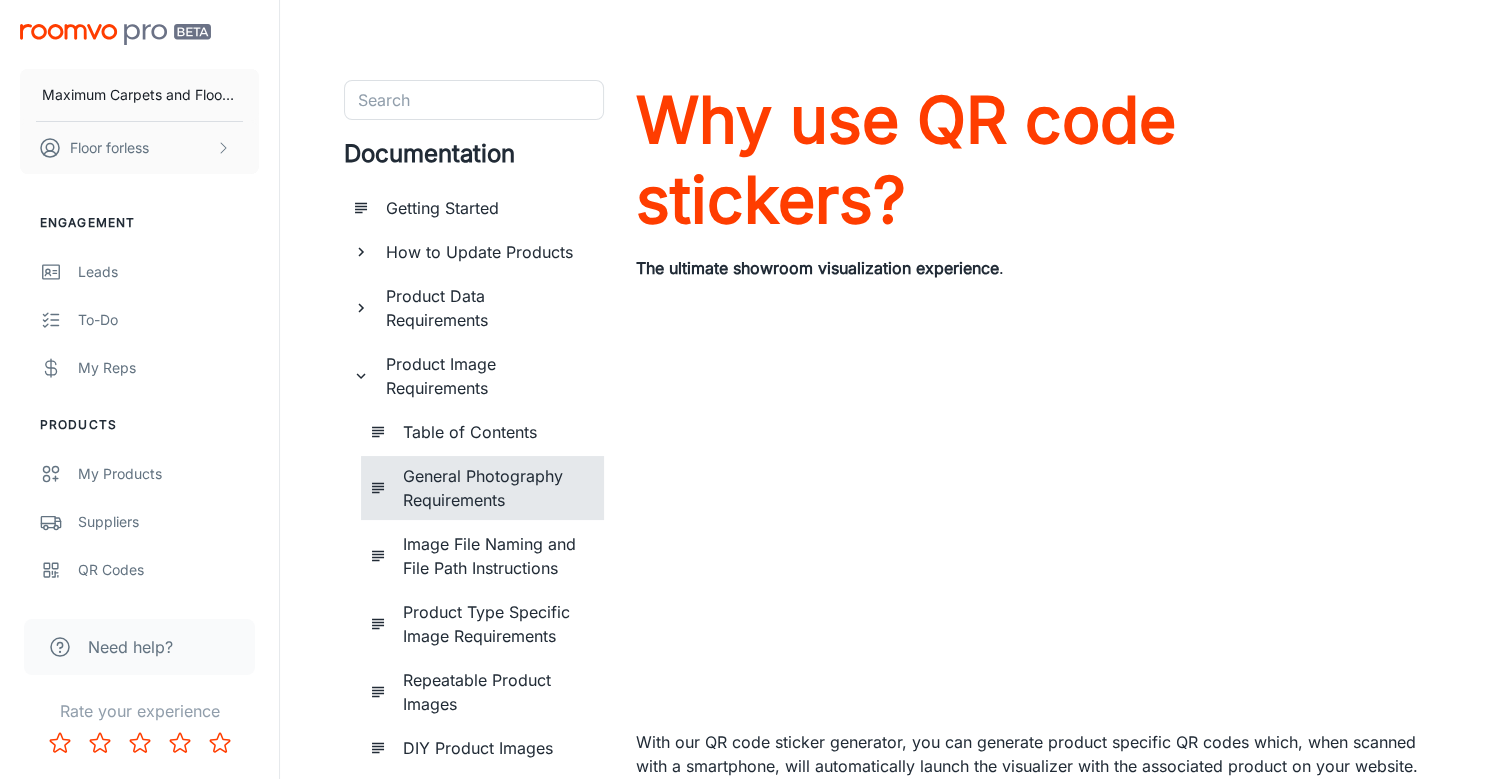click on "General Photography Requirements" at bounding box center (495, 488) 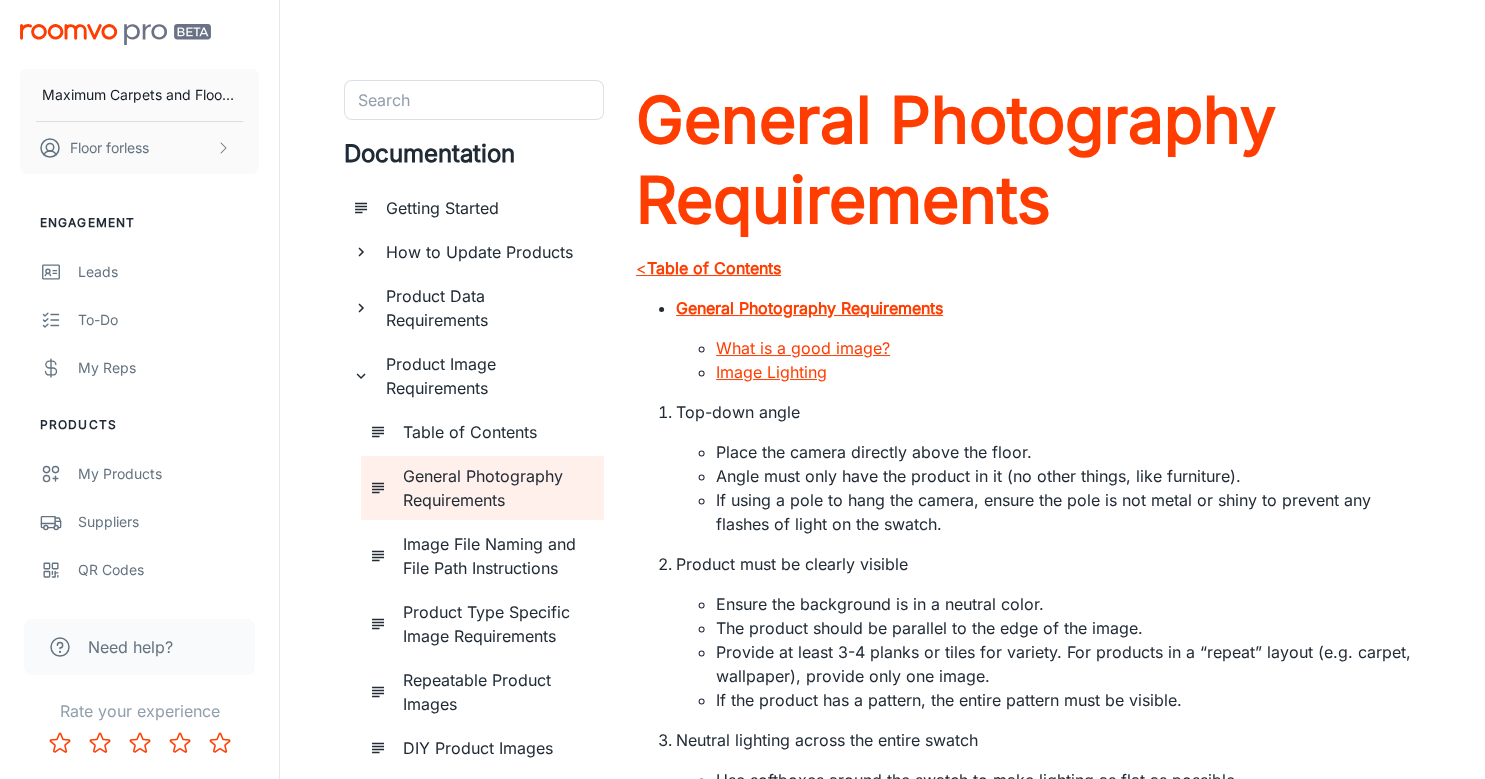 click on "<  Table of Contents" at bounding box center [1028, 268] 